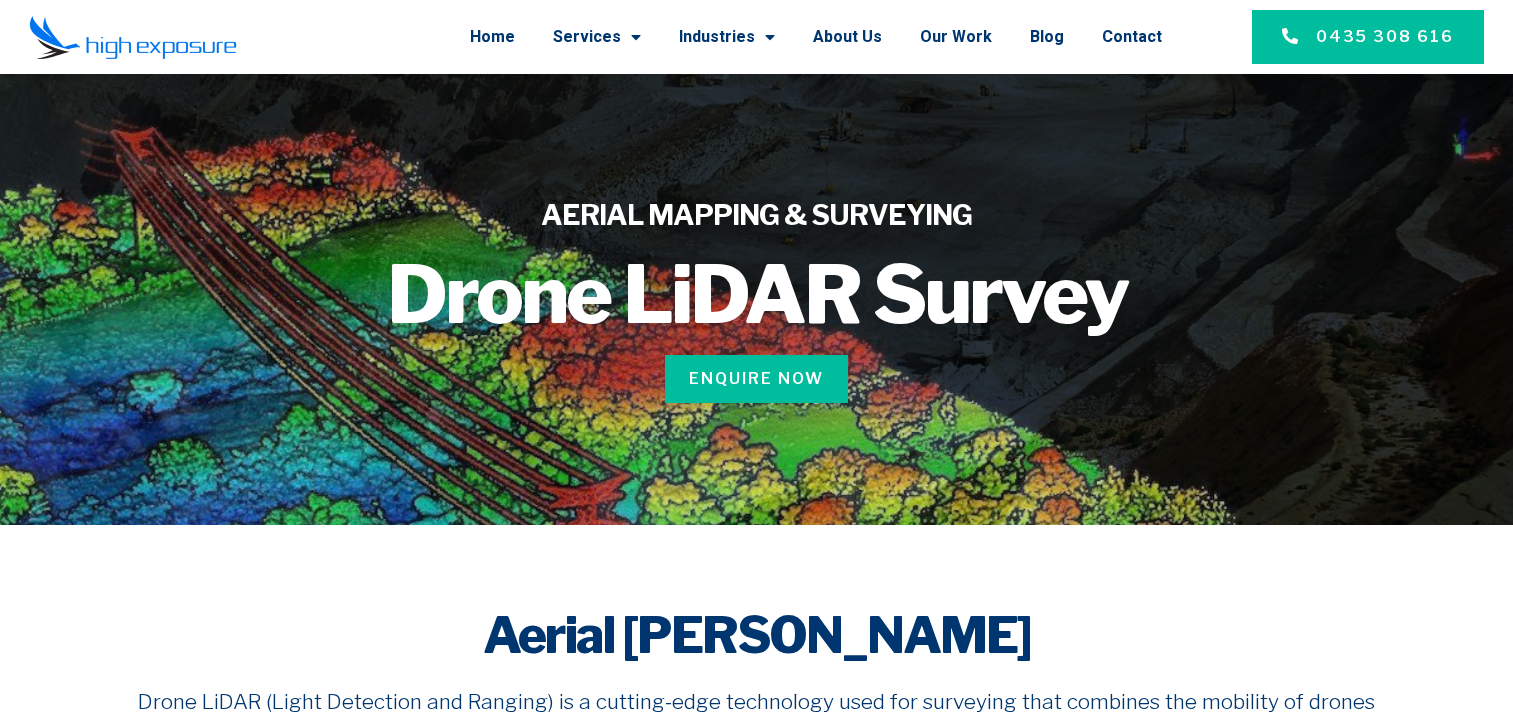 scroll, scrollTop: 0, scrollLeft: 0, axis: both 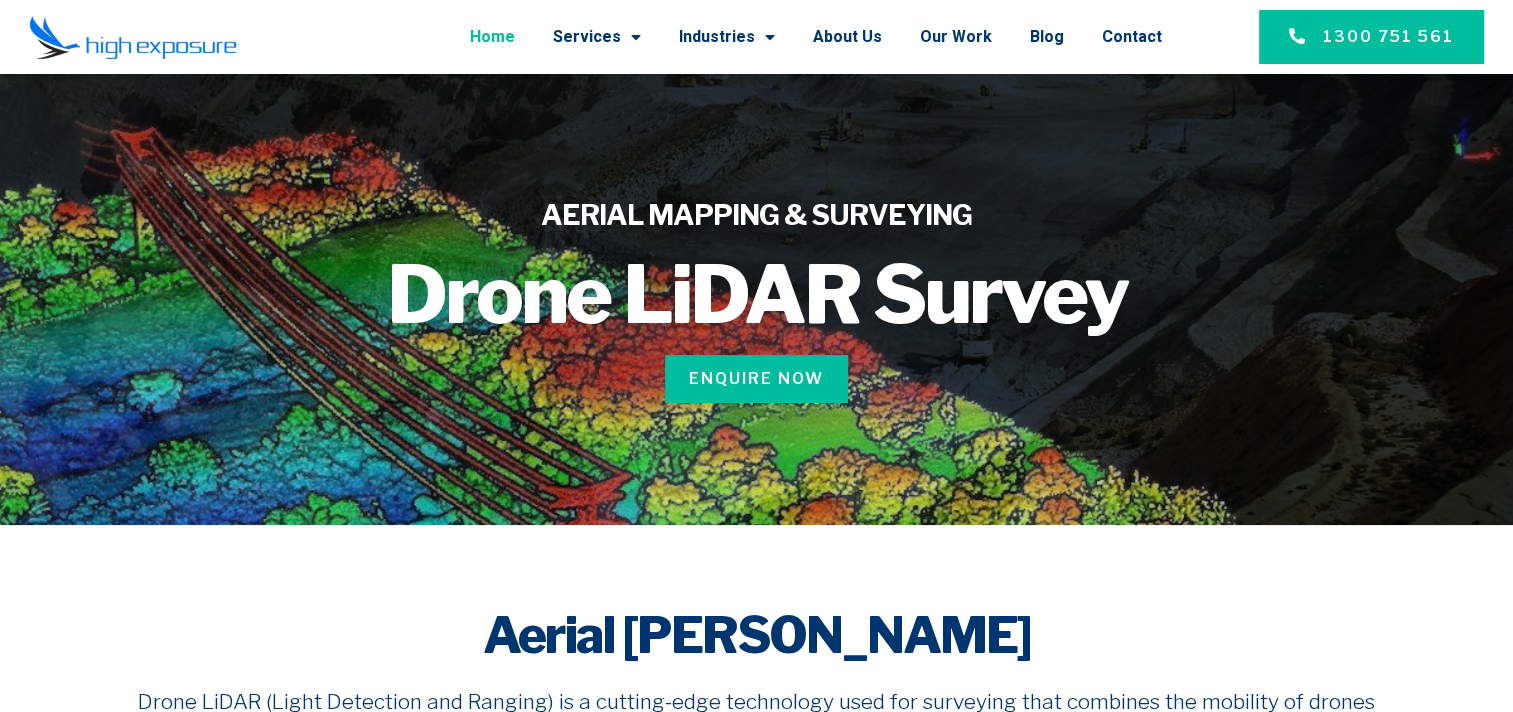 click on "Home" 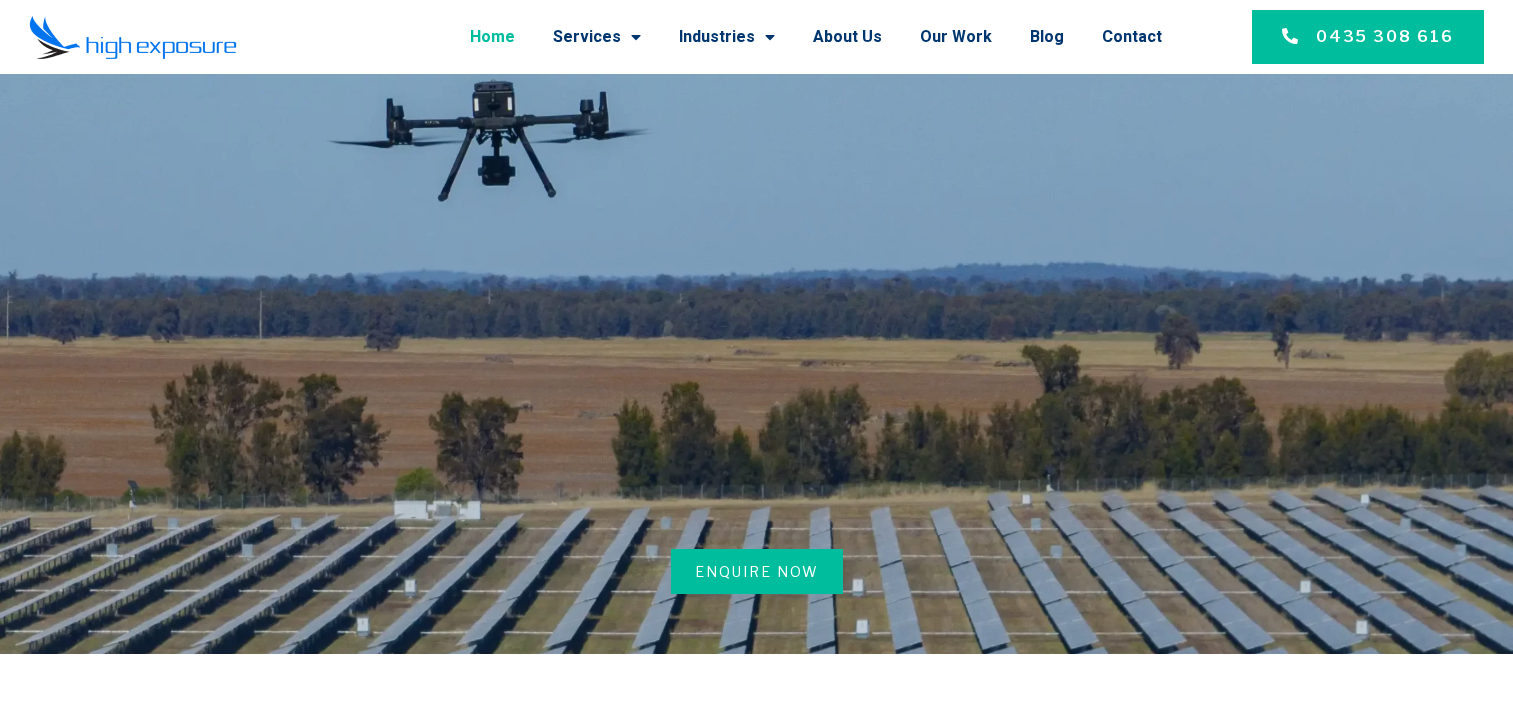 scroll, scrollTop: 0, scrollLeft: 0, axis: both 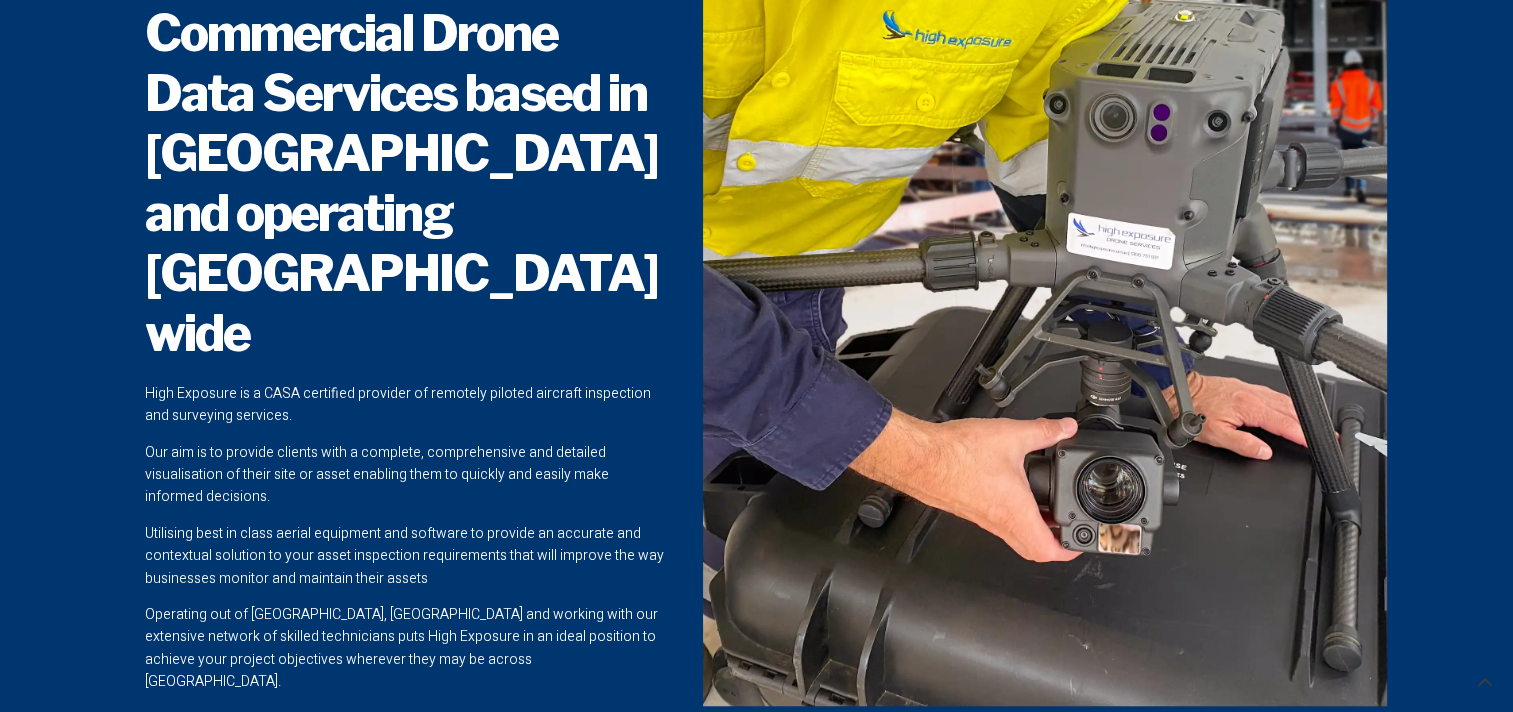 click on "Our aim is to provide clients with a complete, comprehensive and detailed visualisation of their site or asset enabling them to quickly and easily make informed decisions." at bounding box center (405, 475) 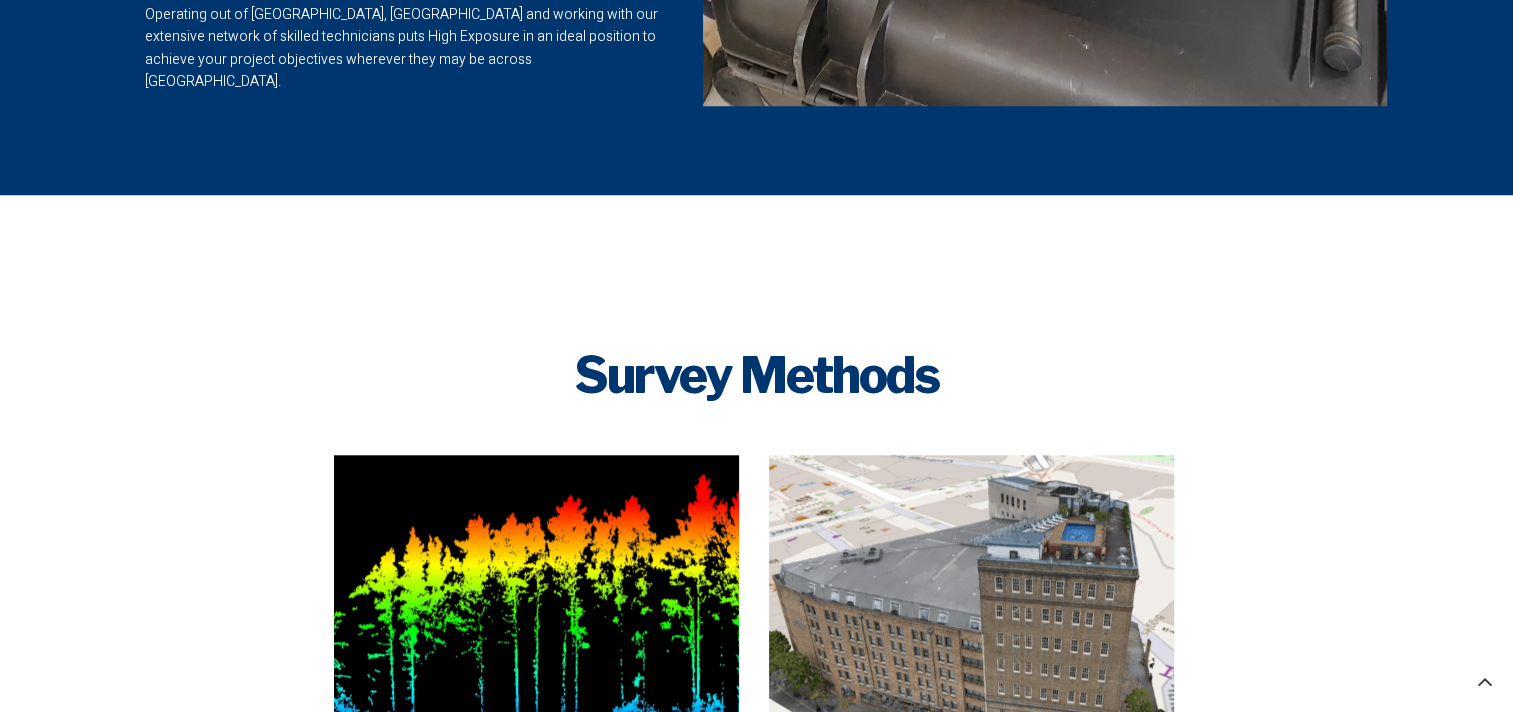 scroll, scrollTop: 2100, scrollLeft: 0, axis: vertical 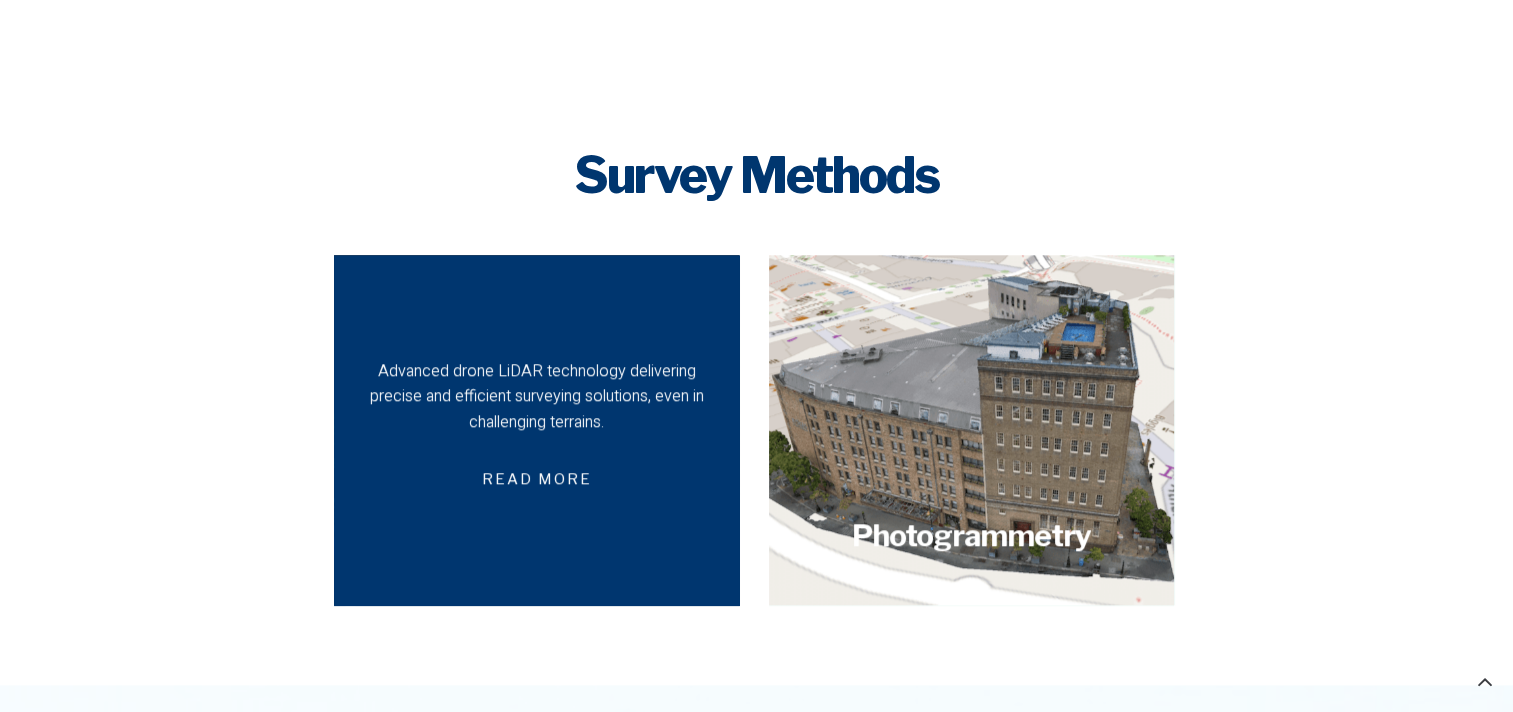 click on "Advanced drone LiDAR technology delivering precise and efficient surveying solutions, even in challenging terrains.     Read more" at bounding box center [536, 430] 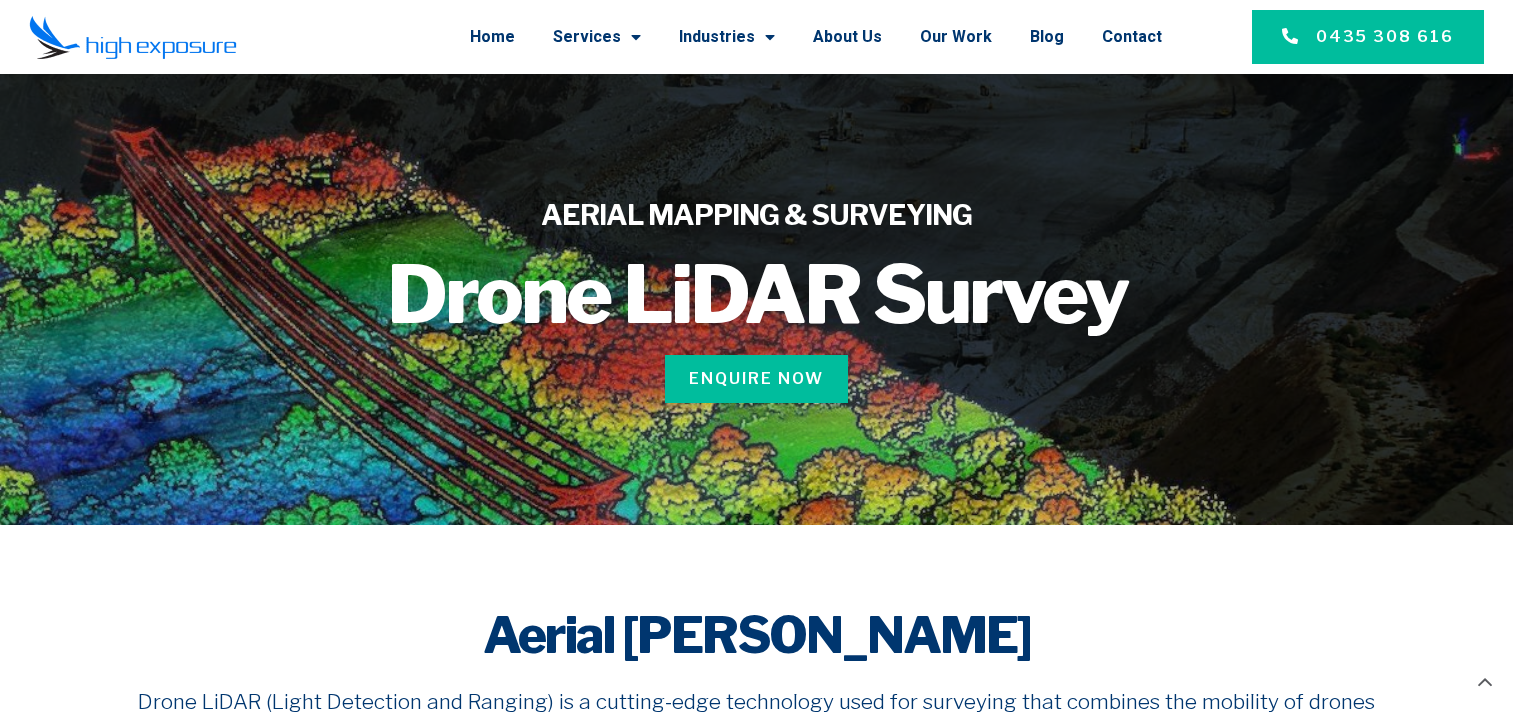 scroll, scrollTop: 300, scrollLeft: 0, axis: vertical 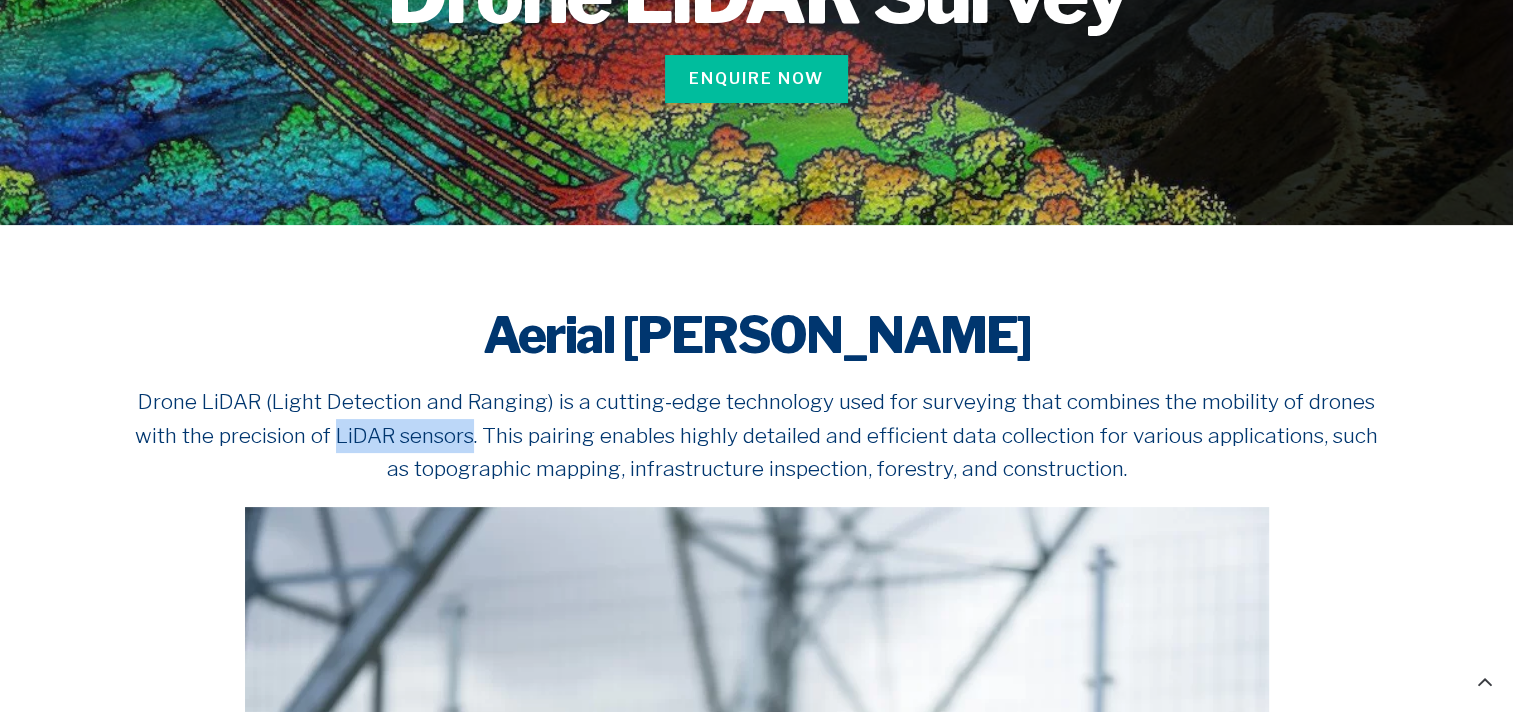 drag, startPoint x: 475, startPoint y: 434, endPoint x: 335, endPoint y: 429, distance: 140.08926 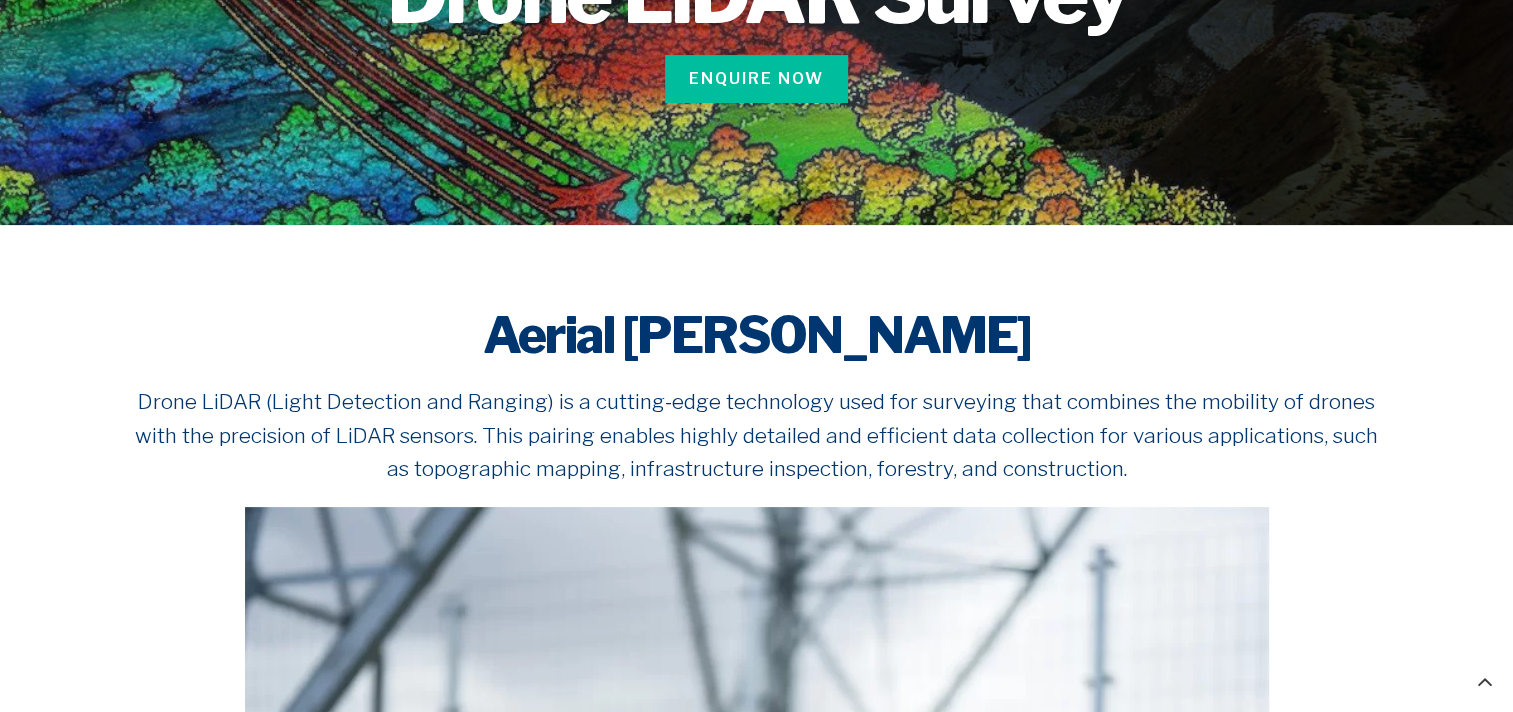 click on "Drone LiDAR (Light Detection and Ranging) is a cutting-edge technology used for surveying that combines the mobility of drones with the precision of LiDAR sensors. This pairing enables highly detailed and efficient data collection for various applications, such as topographic mapping, infrastructure inspection, forestry, and construction." at bounding box center [757, 435] 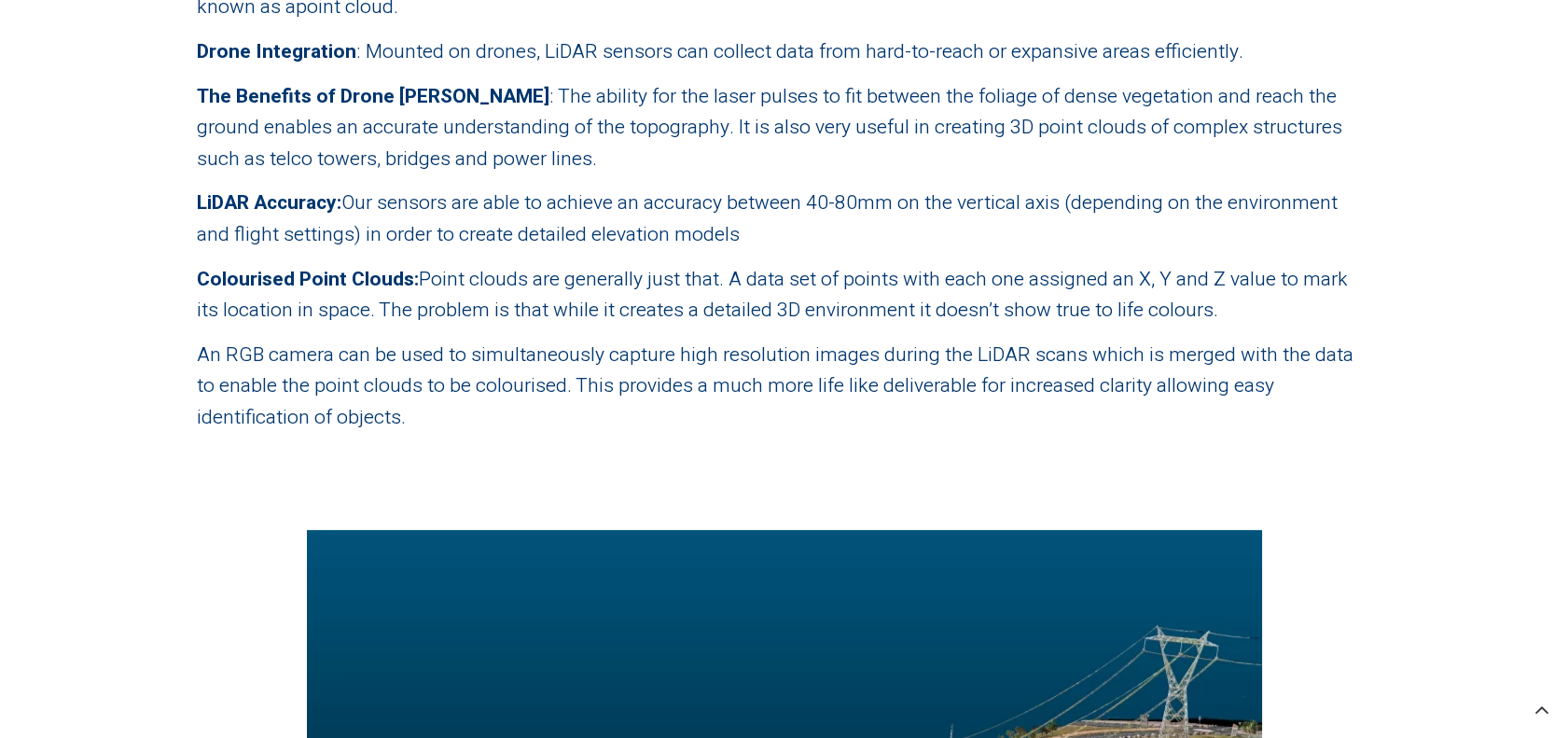 scroll, scrollTop: 1720, scrollLeft: 0, axis: vertical 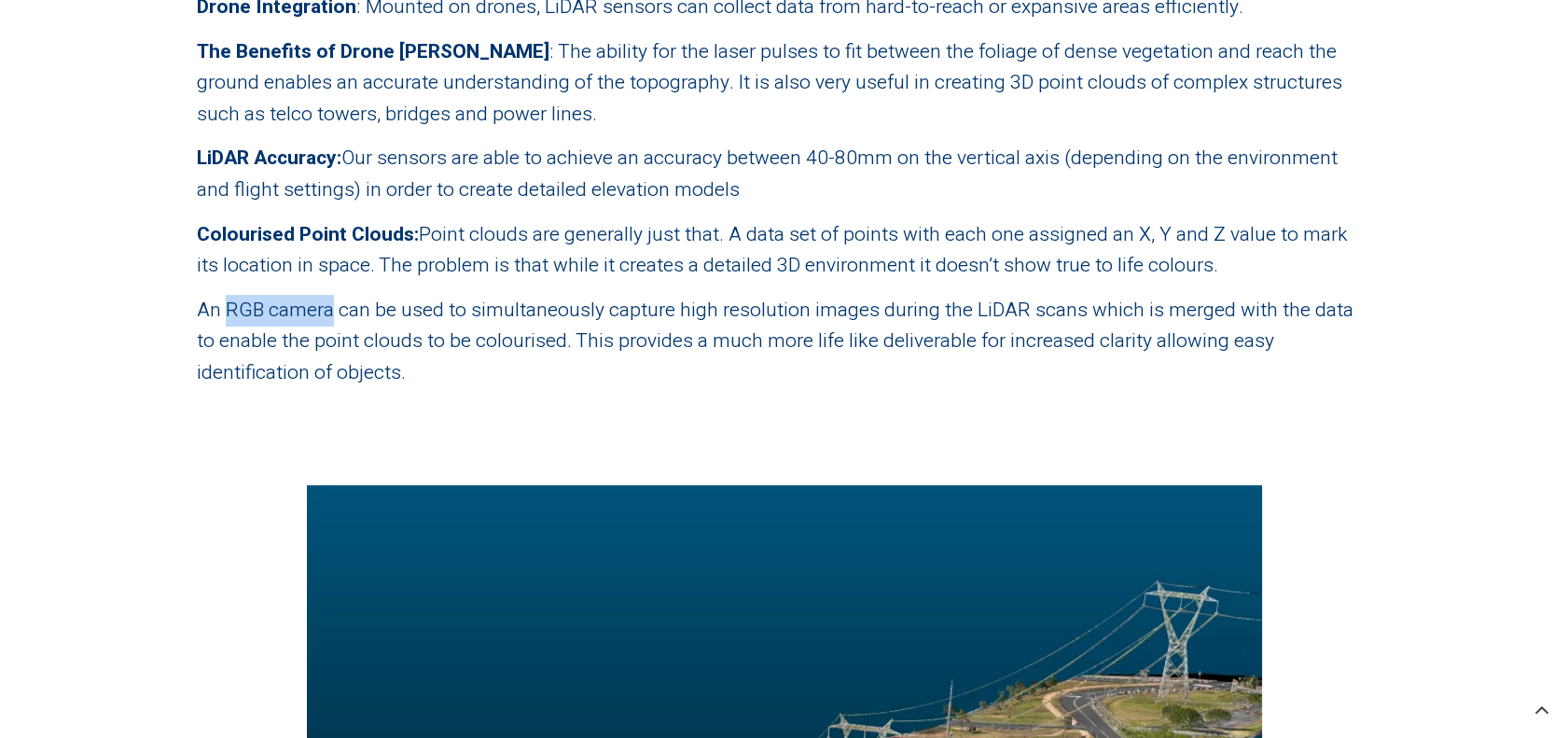 drag, startPoint x: 333, startPoint y: 306, endPoint x: 224, endPoint y: 306, distance: 109 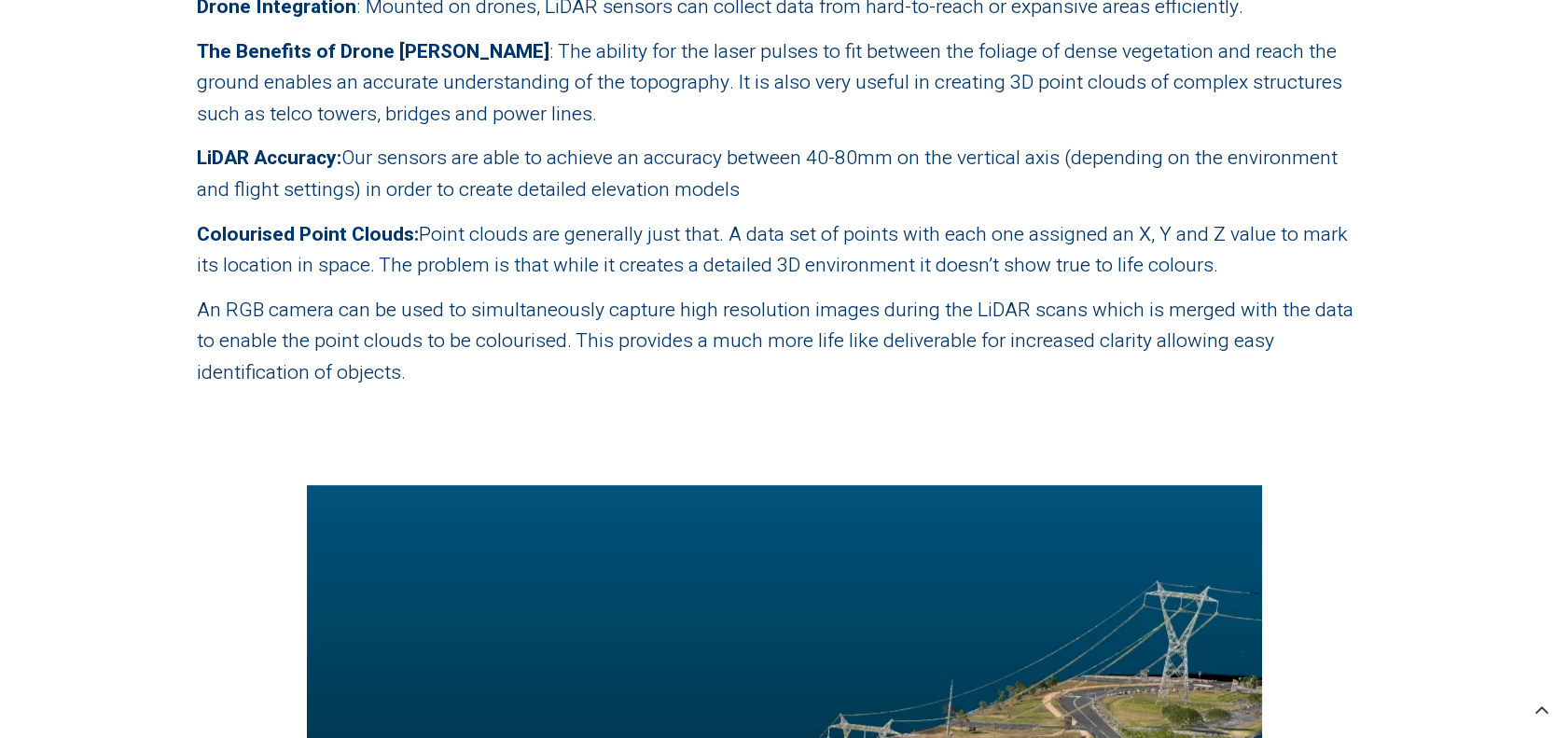 click at bounding box center [784, 443] 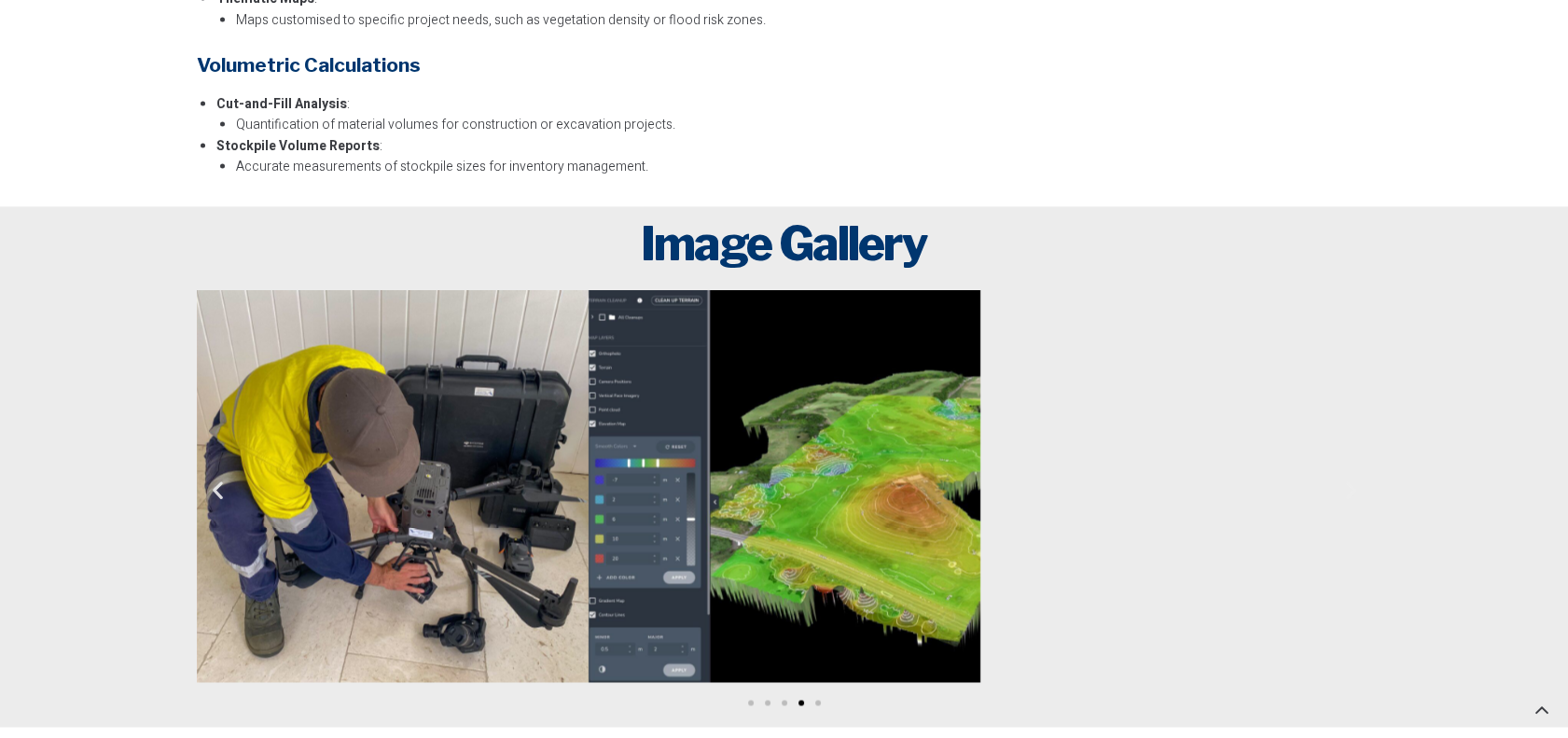 scroll, scrollTop: 6385, scrollLeft: 0, axis: vertical 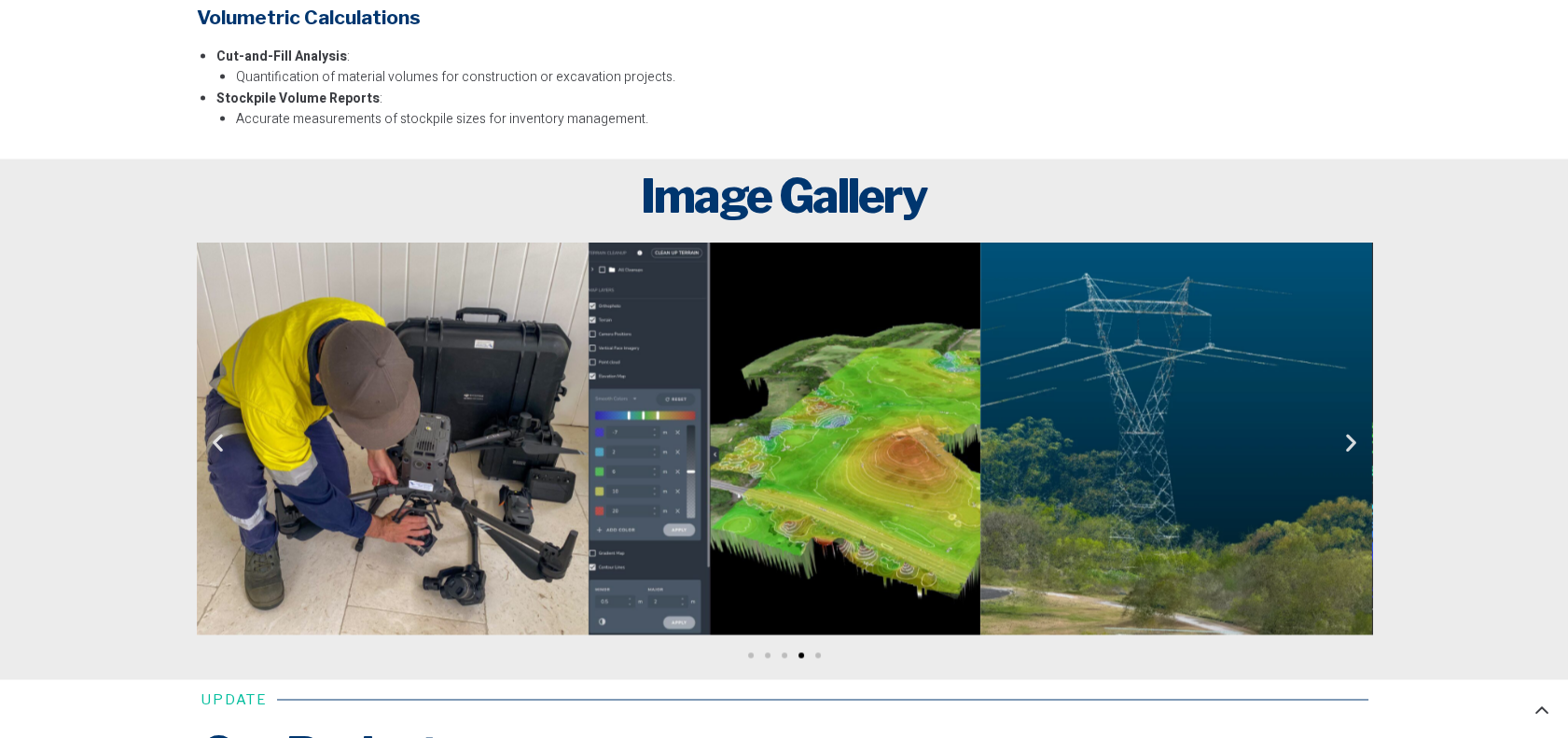 click at bounding box center (1351, 441) 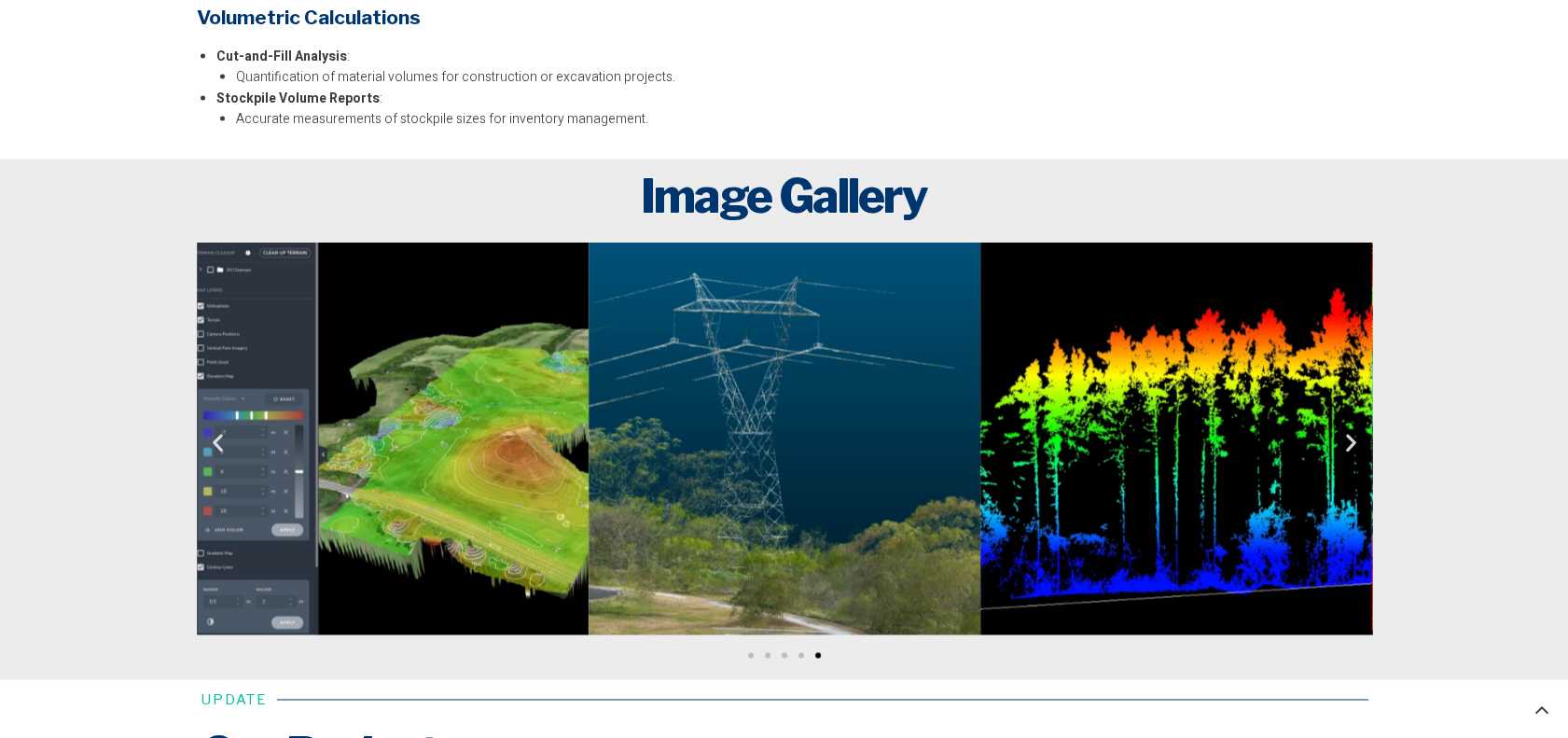 click at bounding box center (1351, 441) 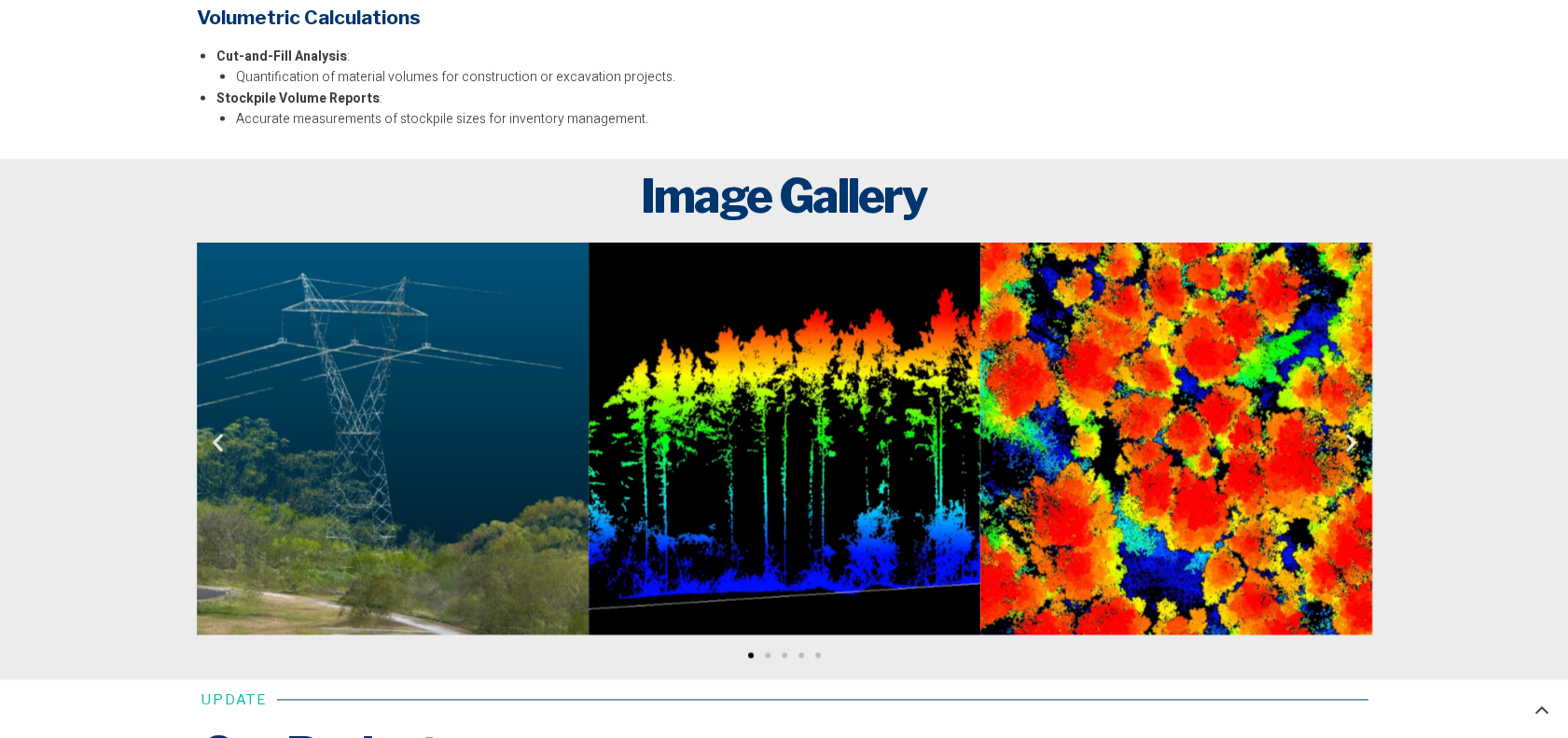 click at bounding box center (1351, 441) 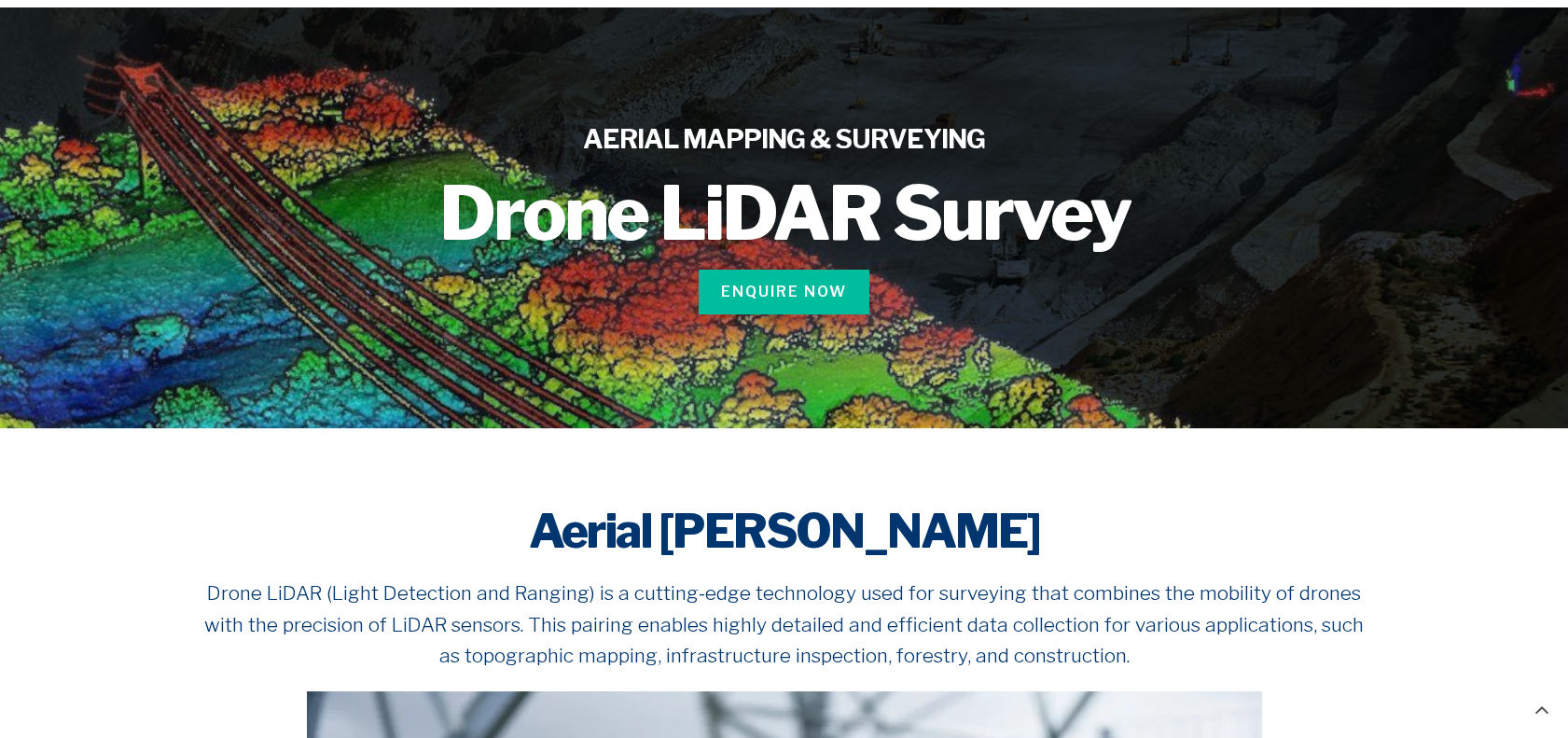 scroll, scrollTop: 0, scrollLeft: 0, axis: both 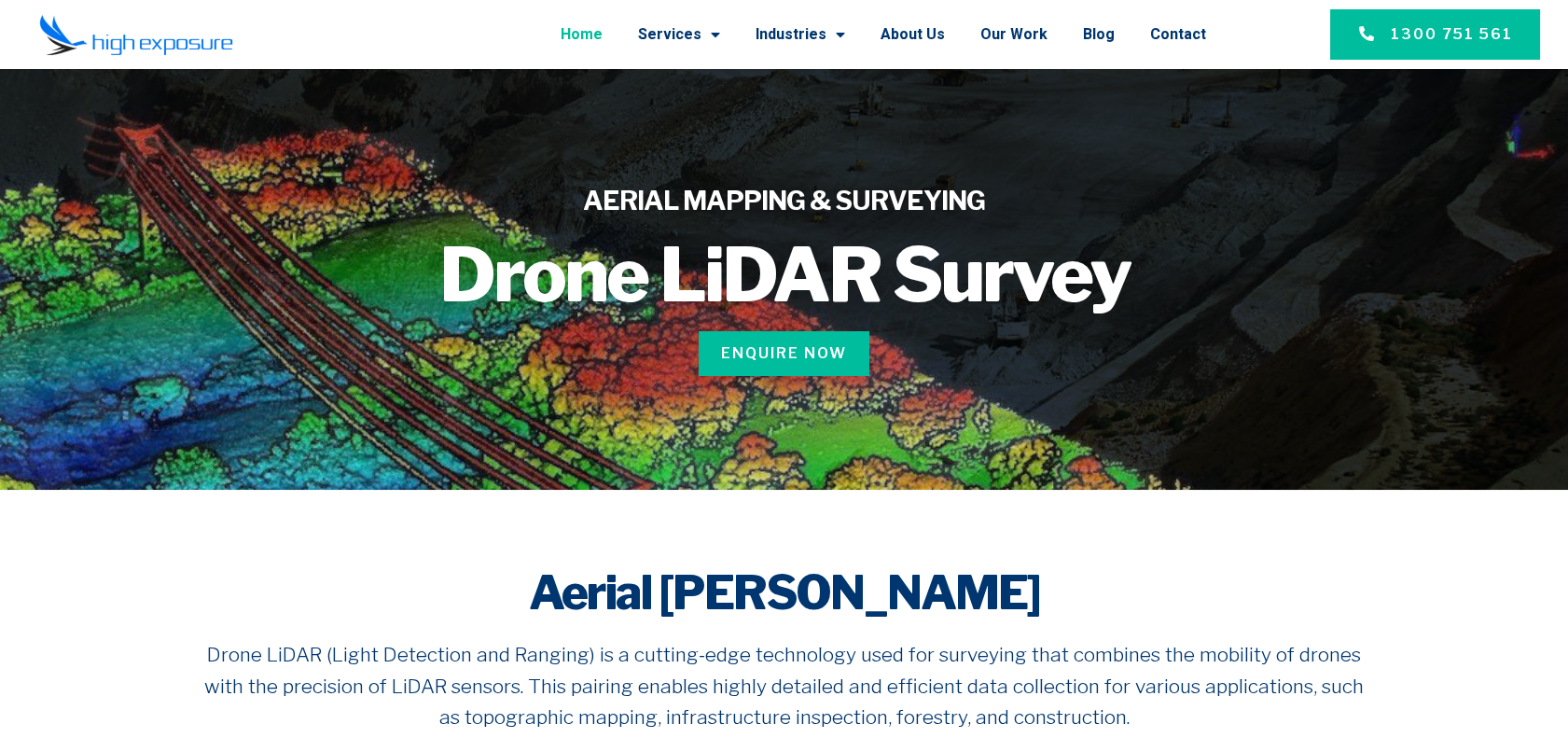 click on "Home" 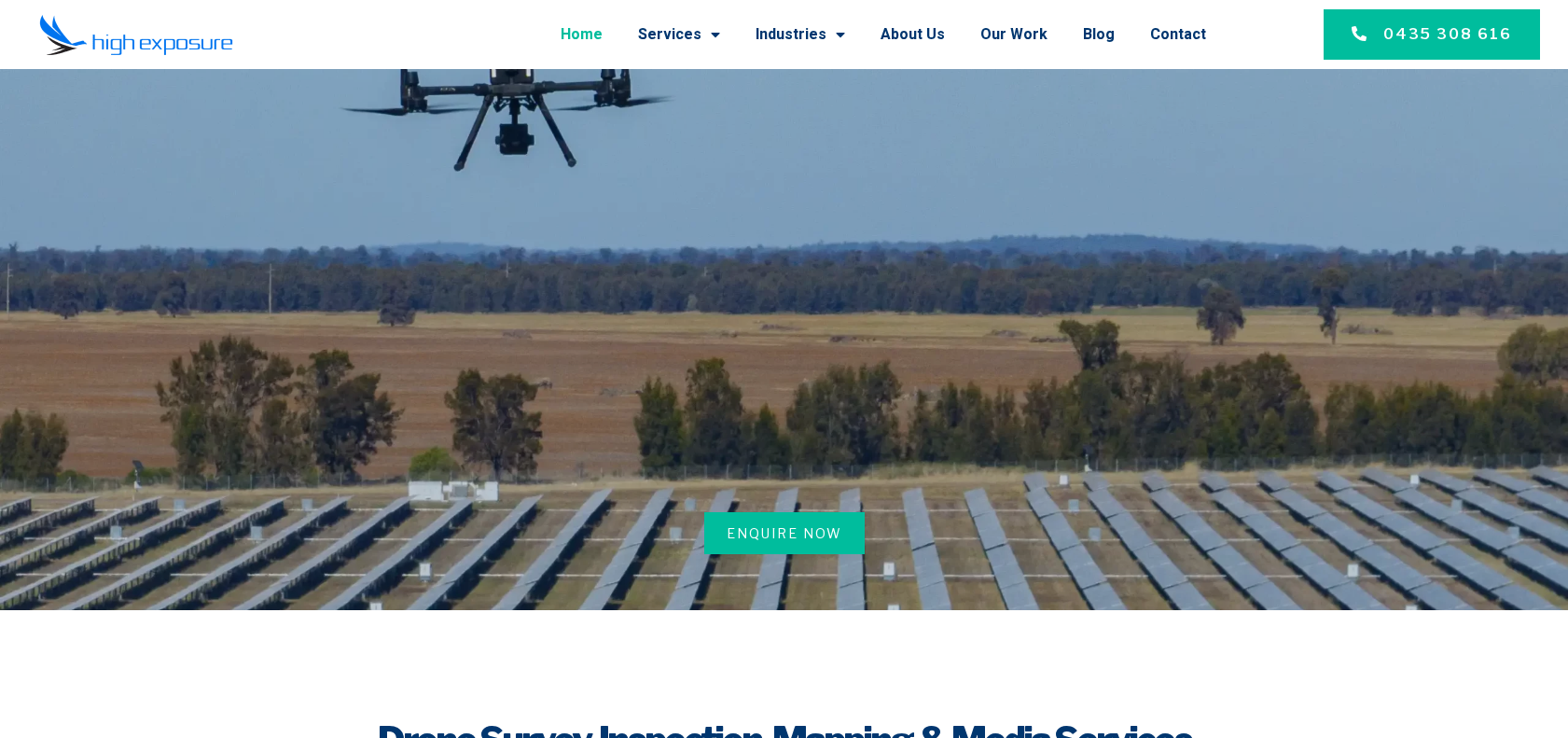scroll, scrollTop: 0, scrollLeft: 0, axis: both 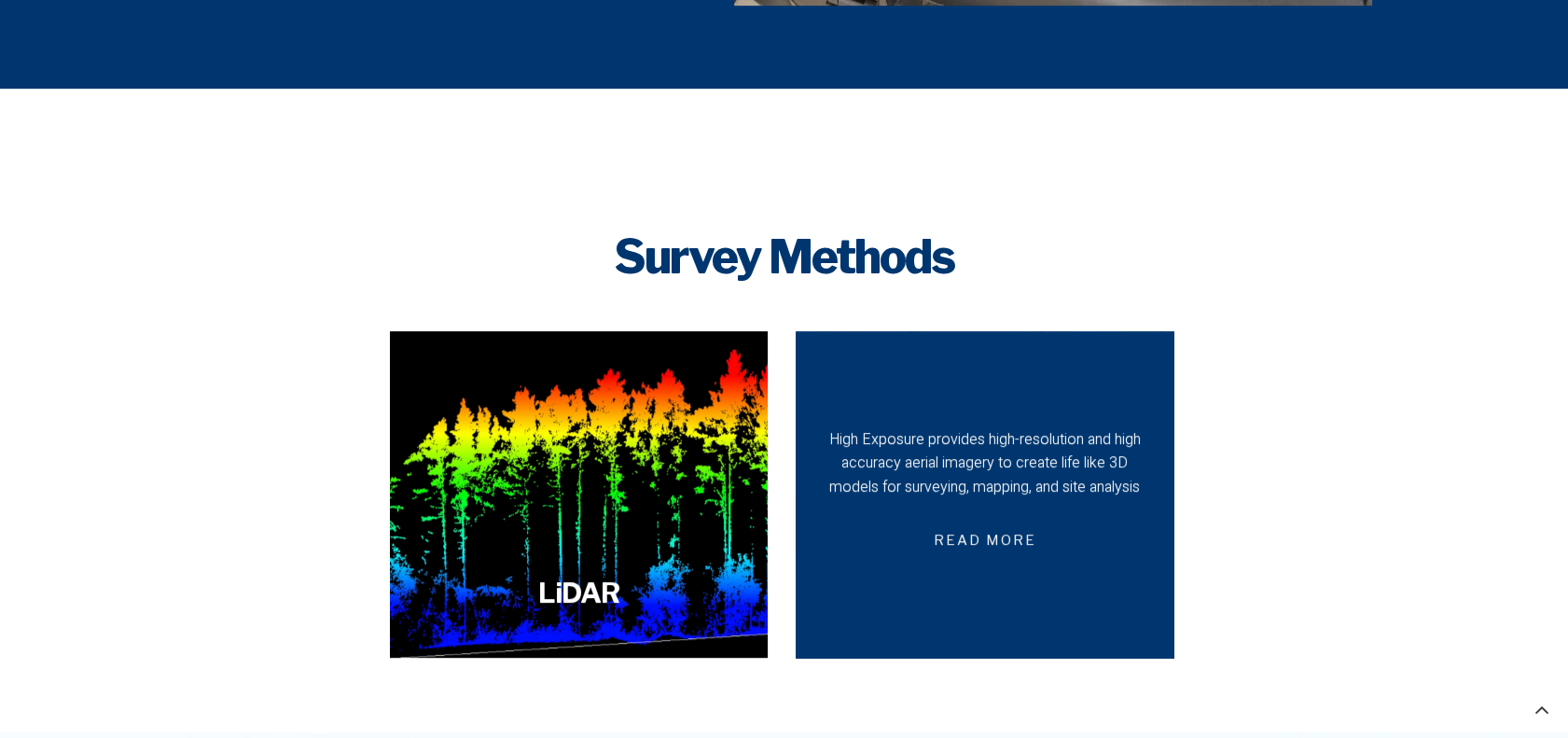 click on "Read more" at bounding box center (985, 540) 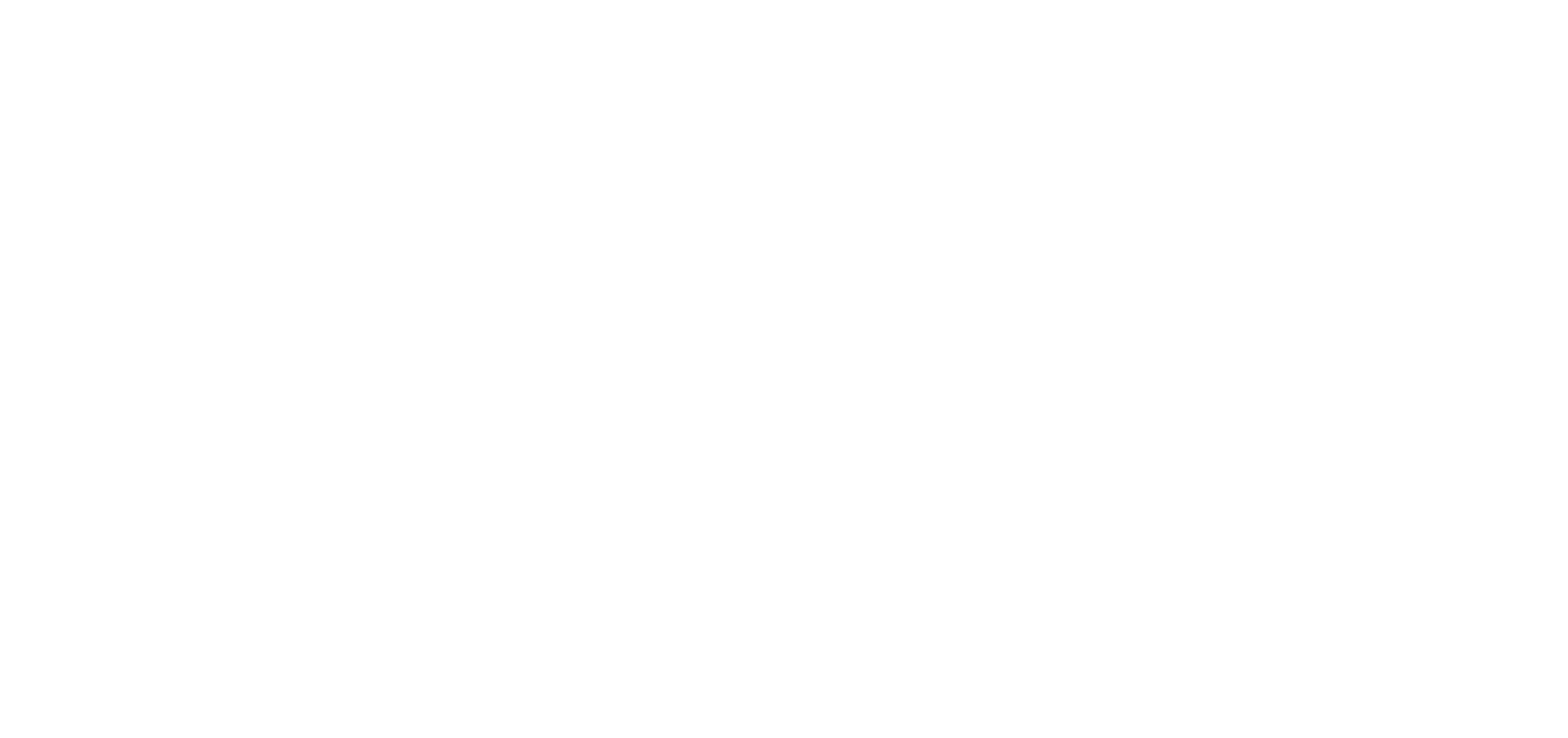 scroll, scrollTop: 0, scrollLeft: 0, axis: both 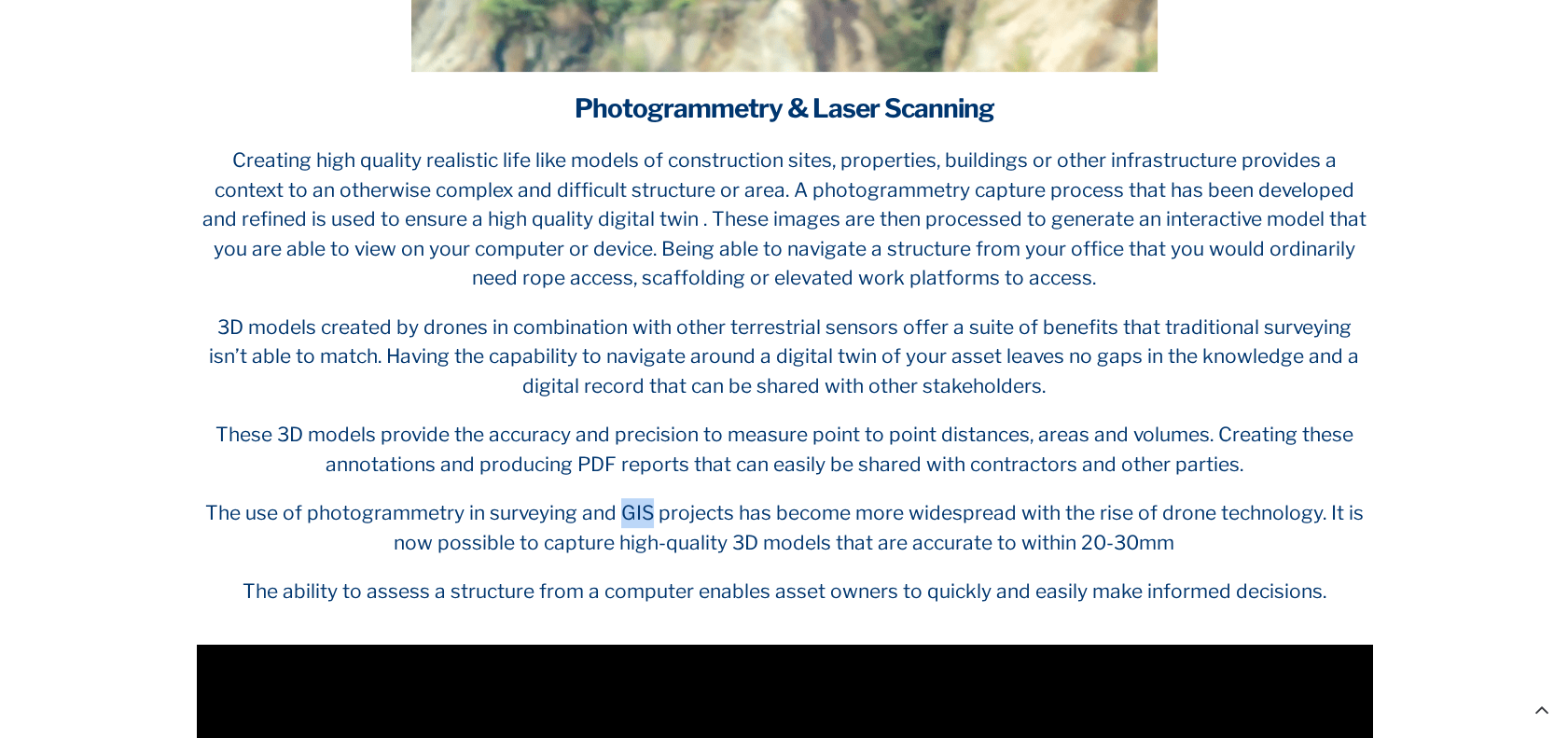 drag, startPoint x: 652, startPoint y: 512, endPoint x: 625, endPoint y: 513, distance: 27.018512 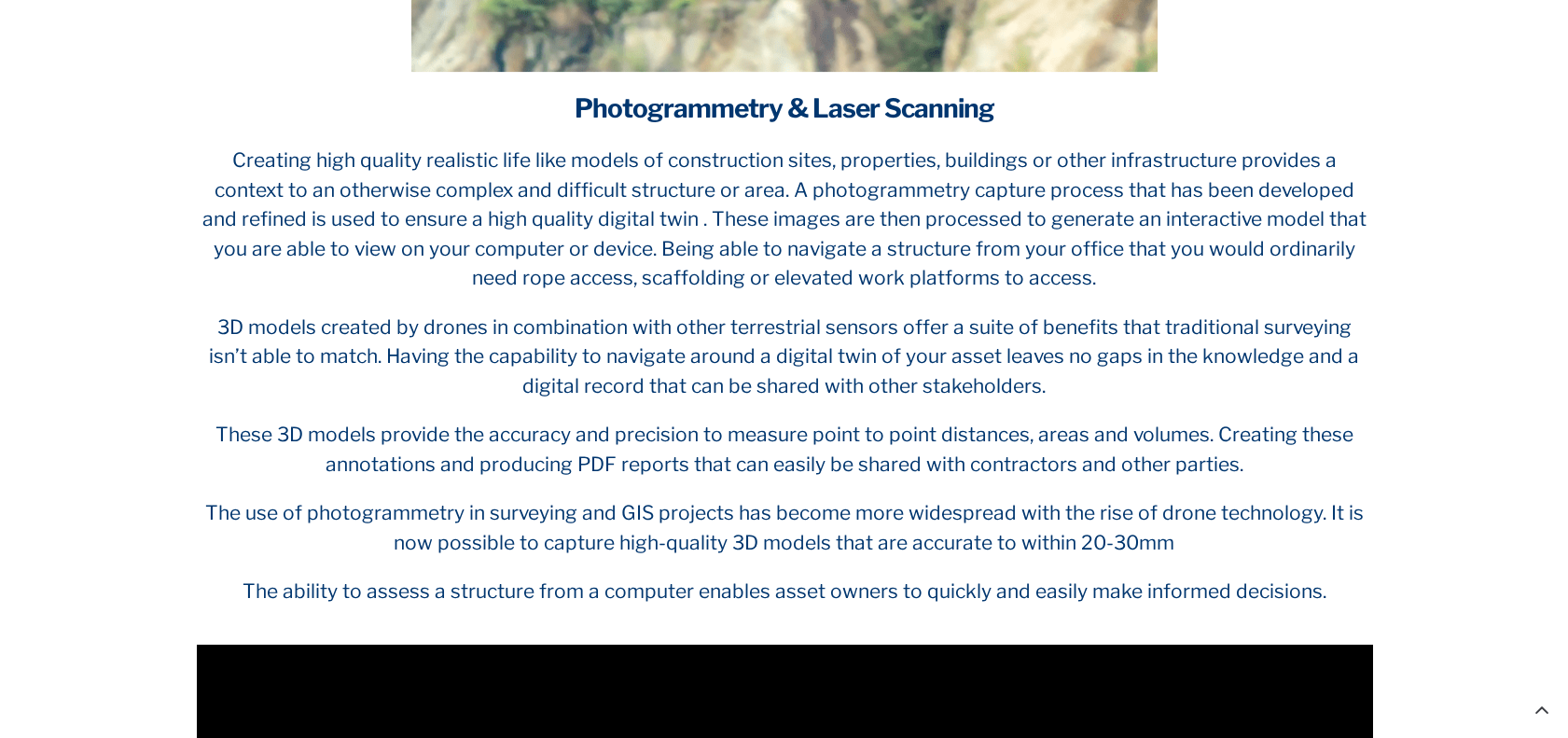 click on "These 3D models provide the accuracy and precision to measure point to point distances, areas and volumes. Creating these annotations and producing PDF reports that can easily be shared with contractors and other parties." at bounding box center [784, 449] 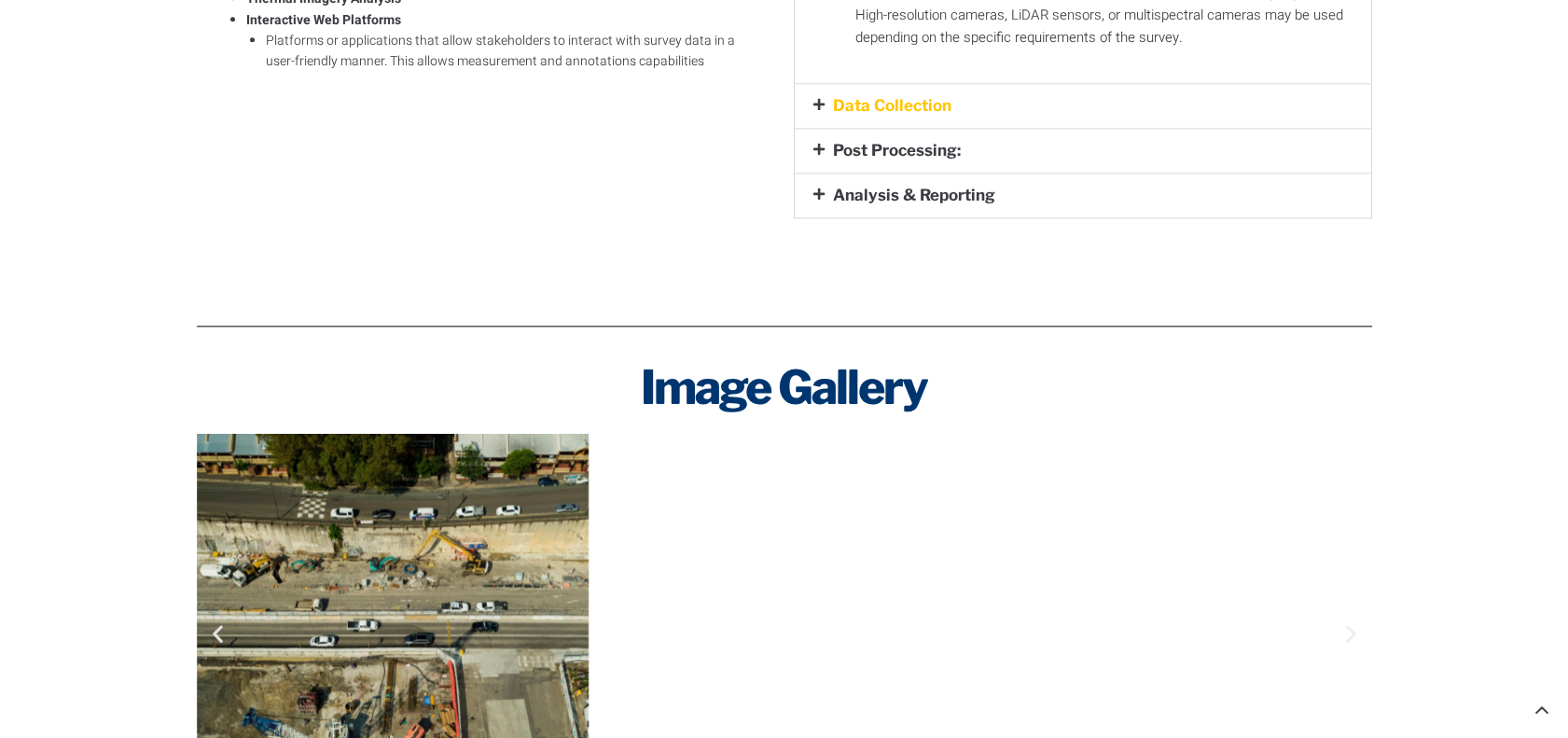 scroll, scrollTop: 4872, scrollLeft: 0, axis: vertical 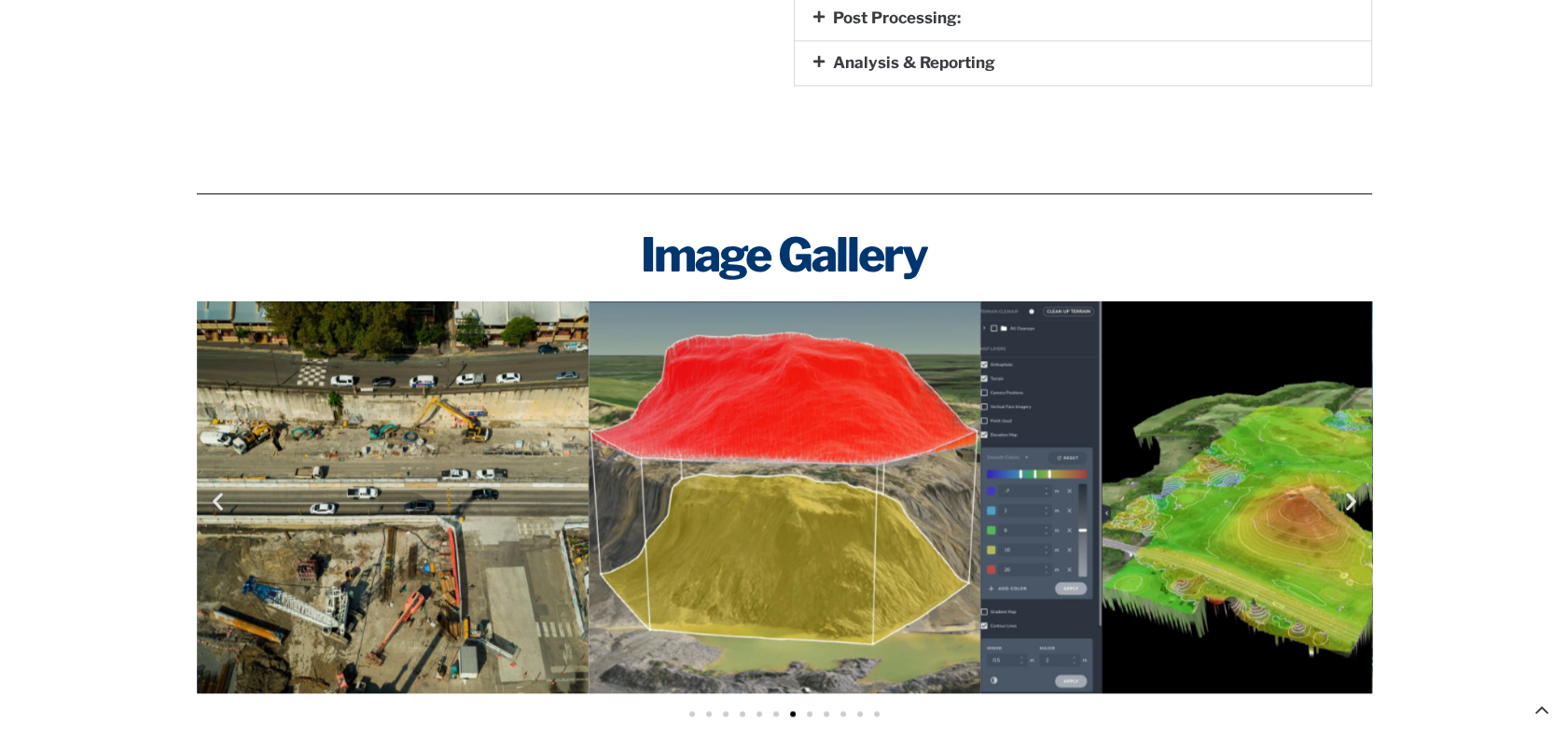 click at bounding box center (1351, 500) 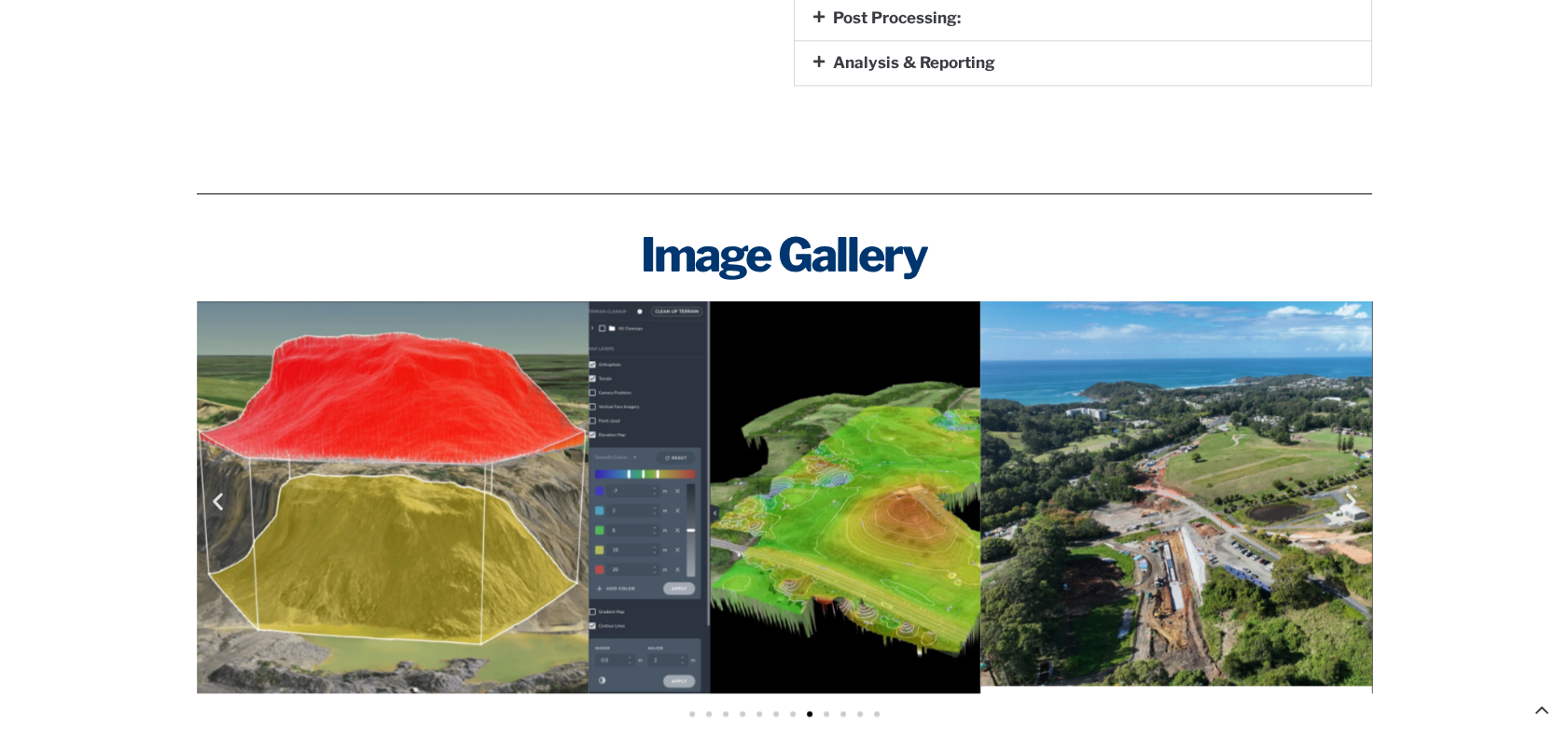 click at bounding box center [1351, 500] 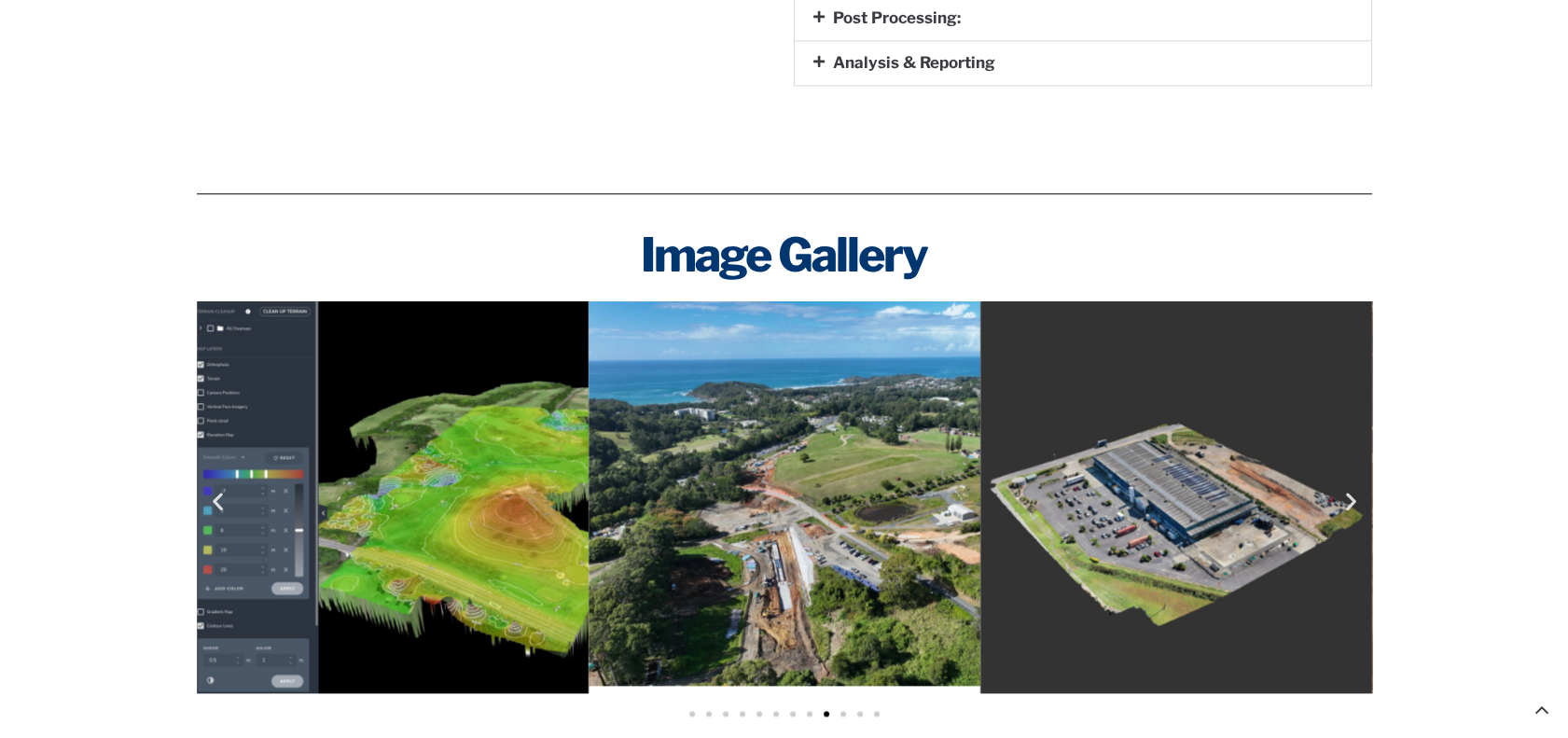 click at bounding box center (1351, 500) 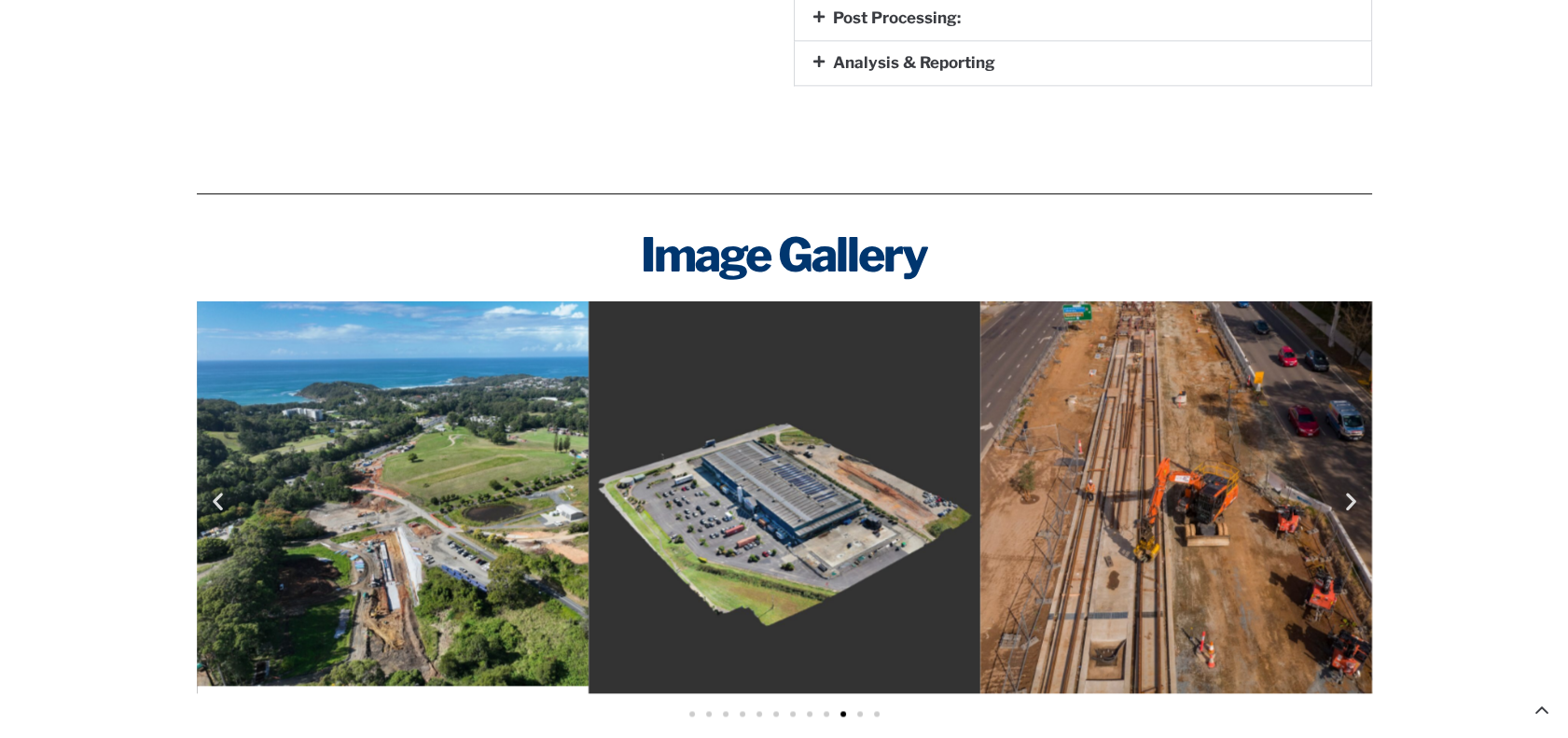 click at bounding box center [1351, 500] 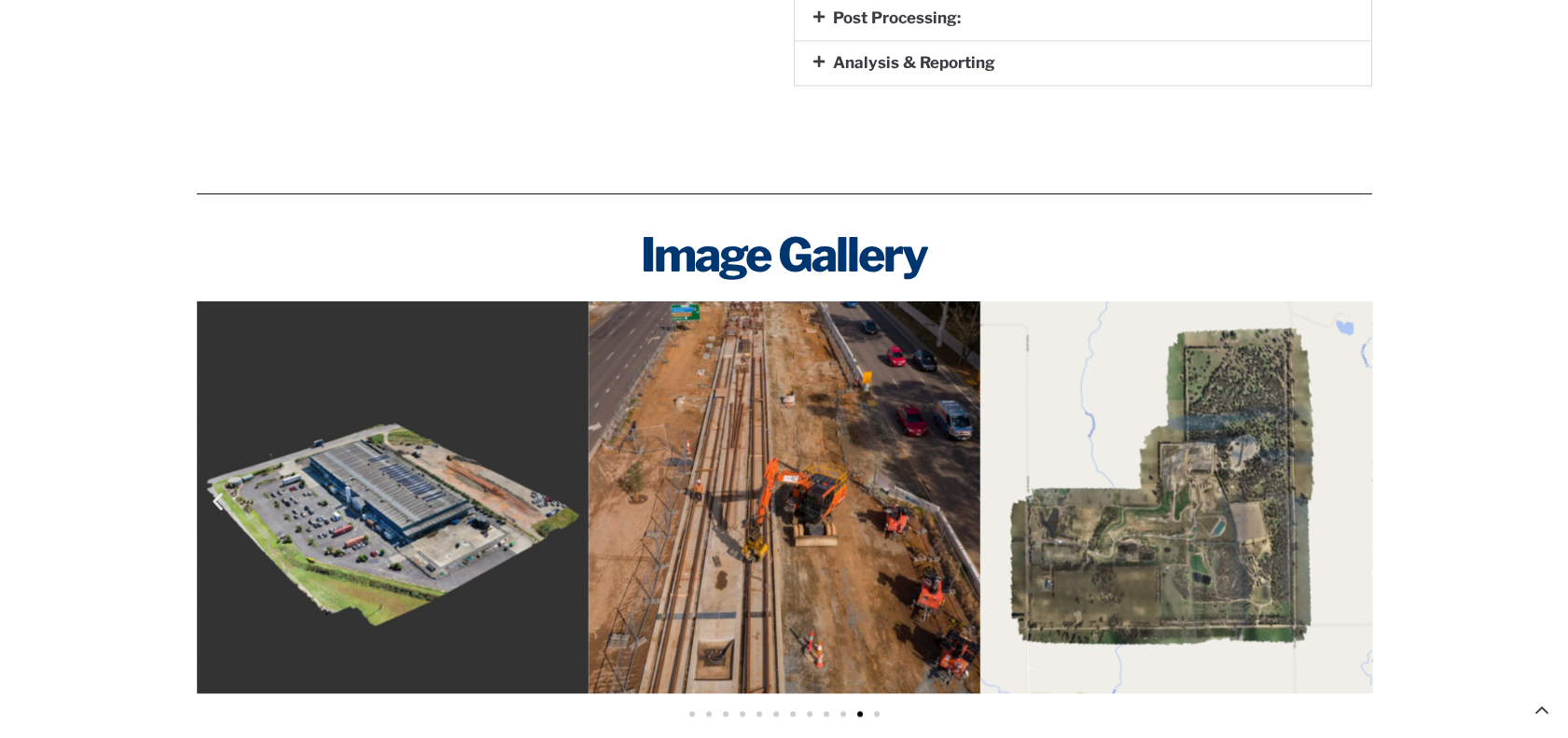 click at bounding box center [1351, 500] 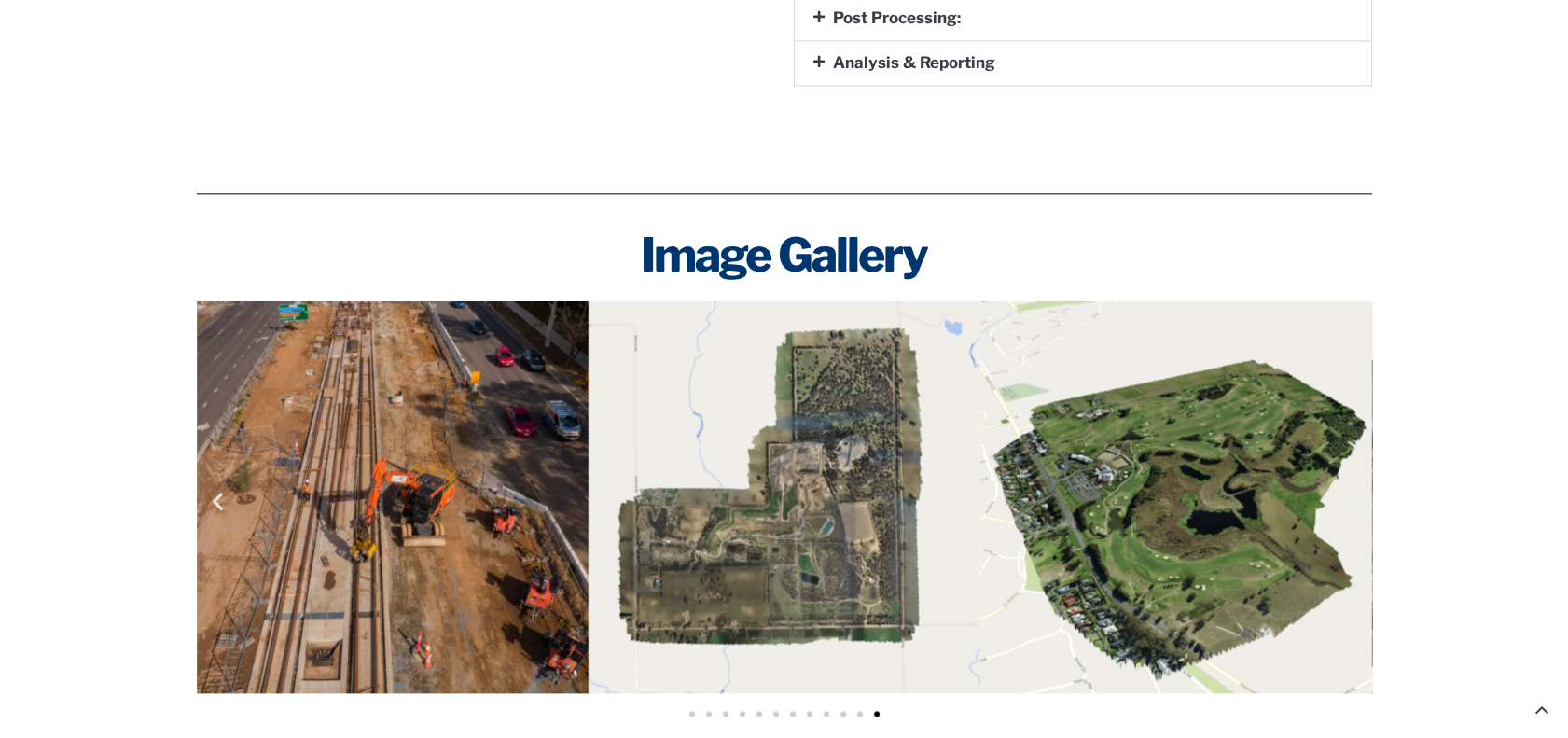 click at bounding box center (1351, 500) 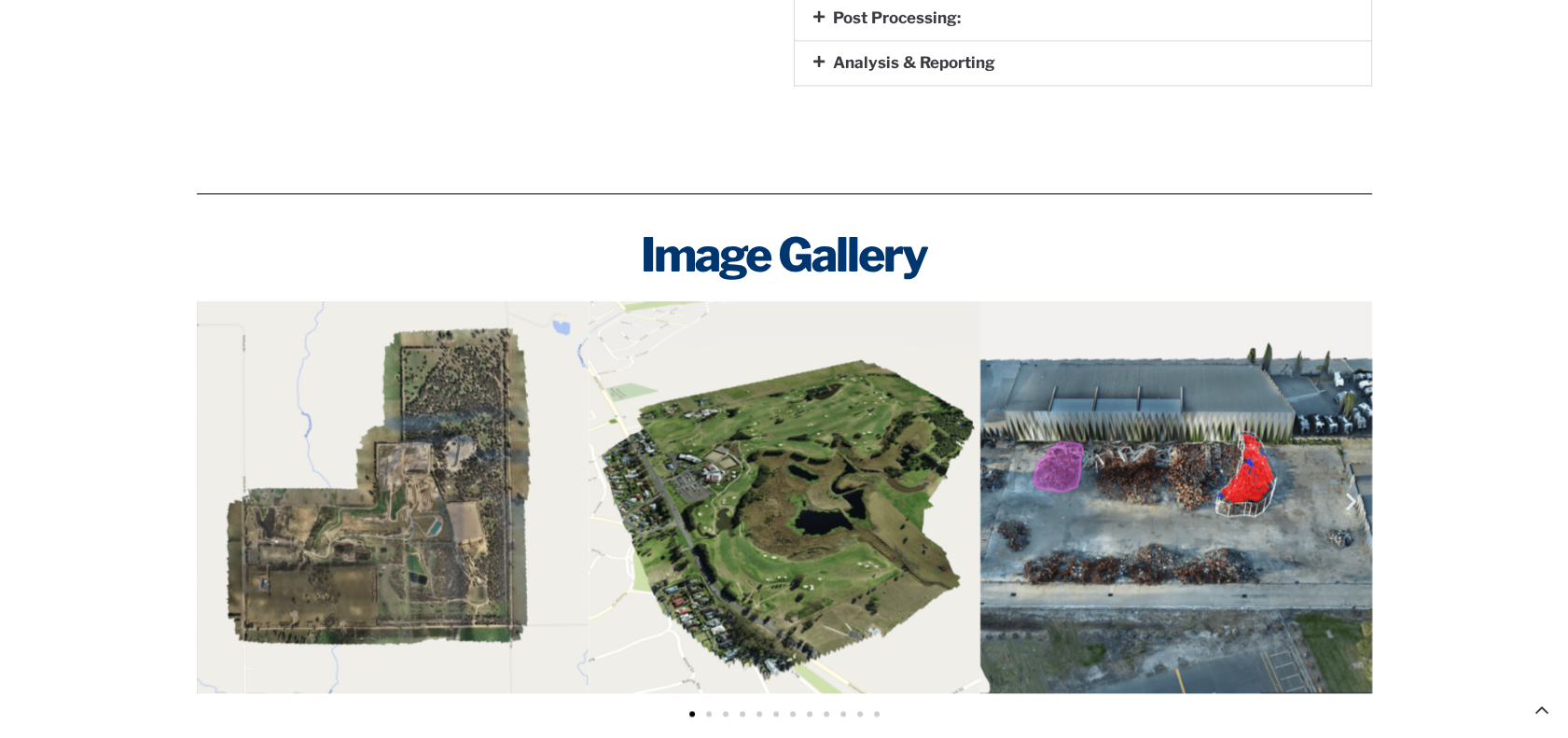 click at bounding box center (1351, 500) 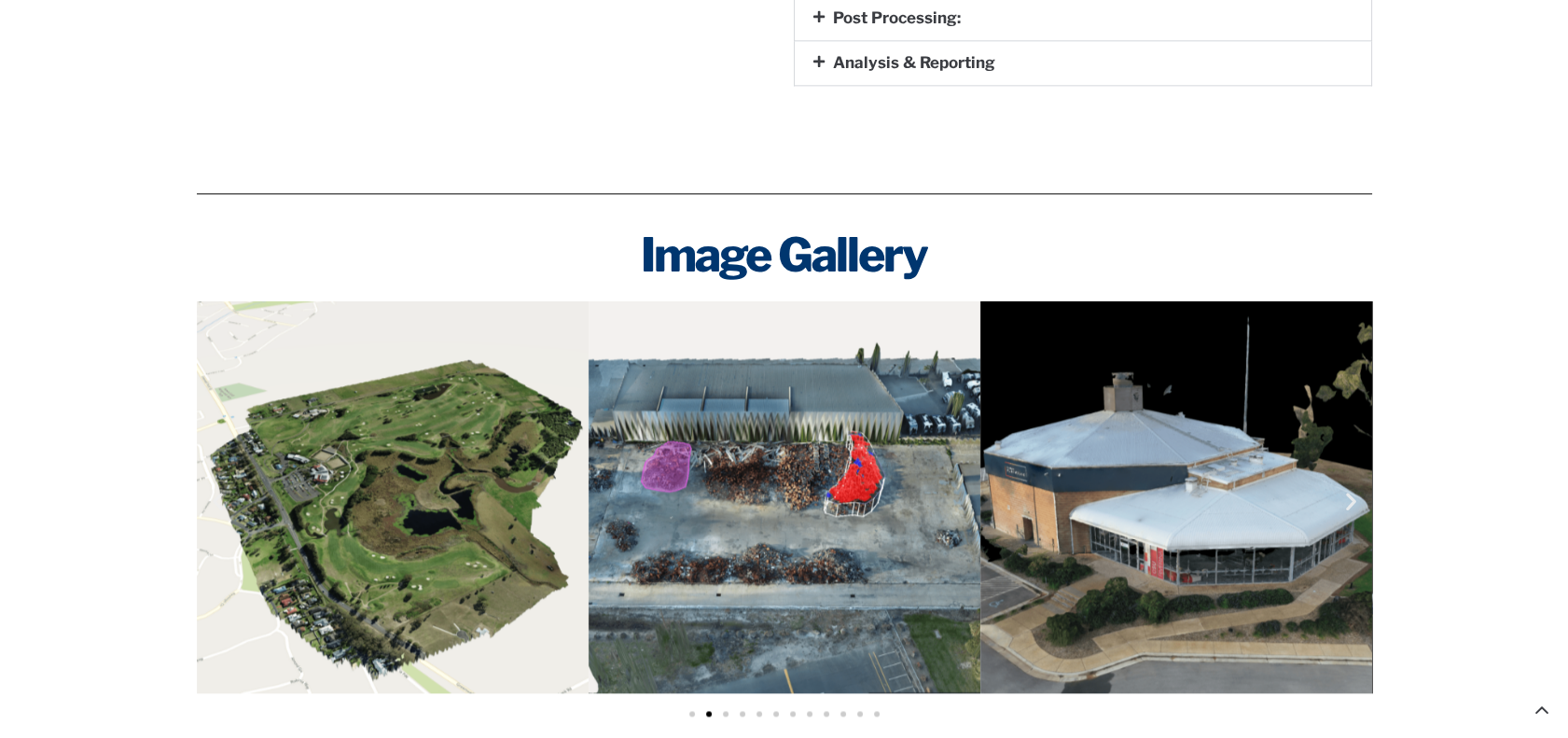click at bounding box center [1351, 500] 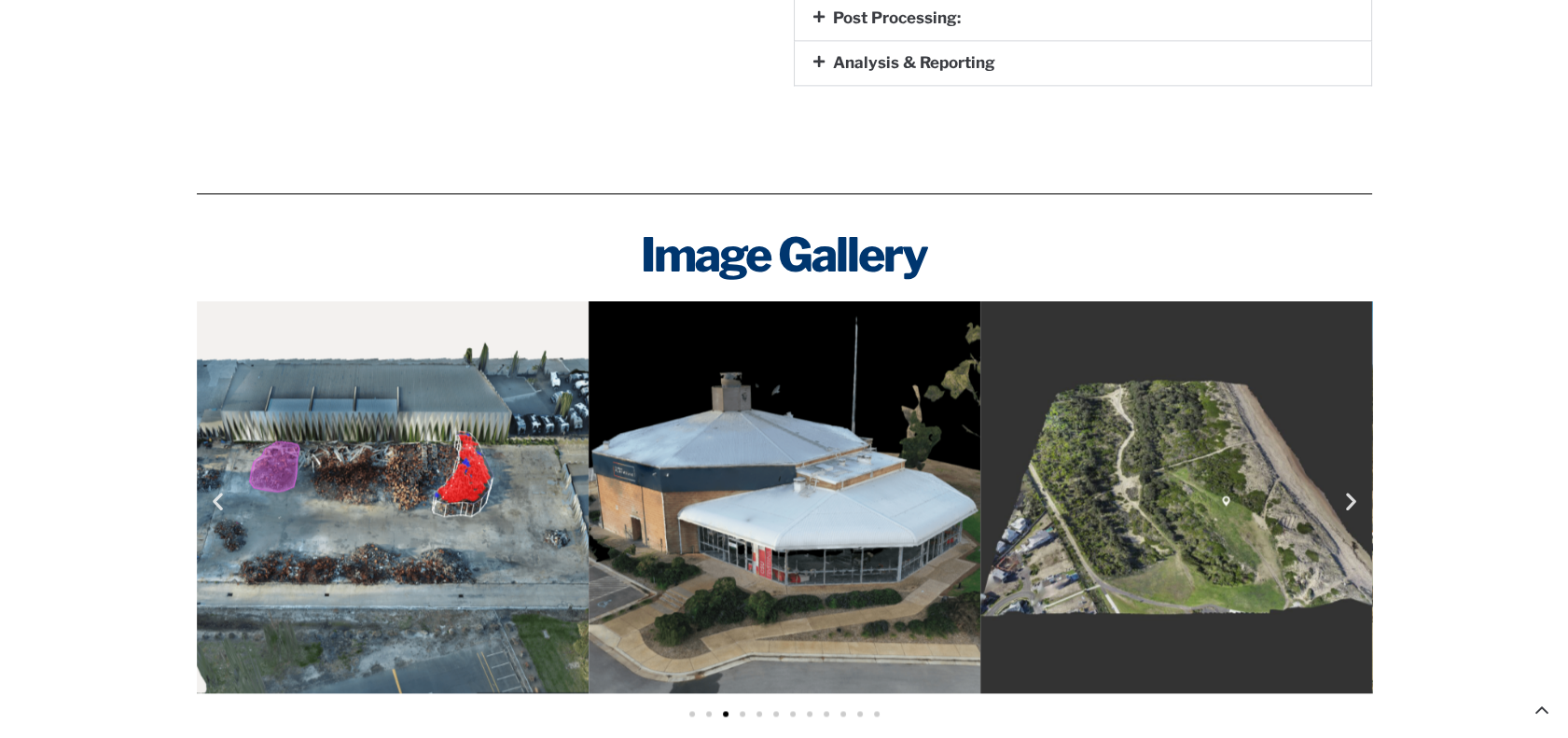 click at bounding box center (1351, 500) 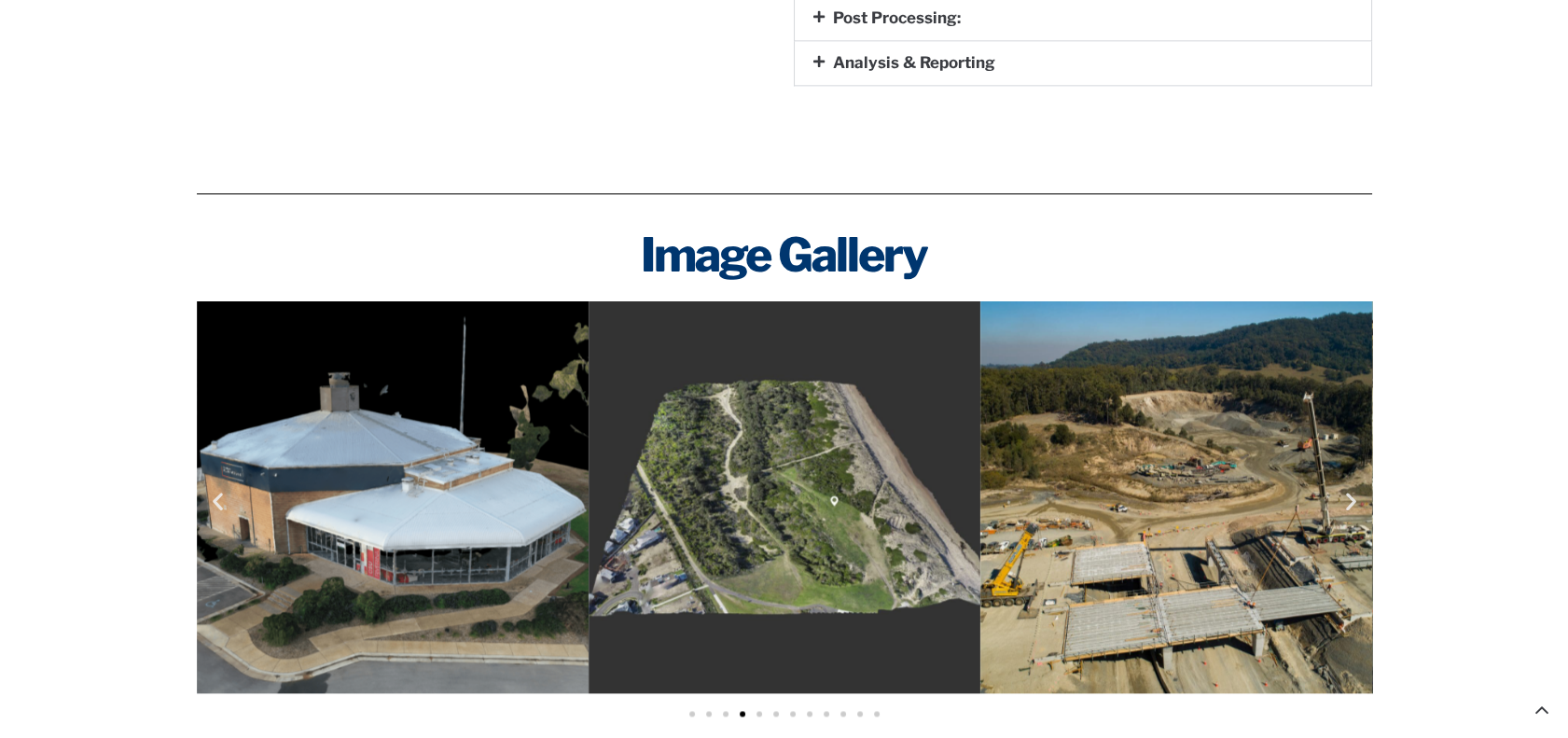 click at bounding box center (1351, 500) 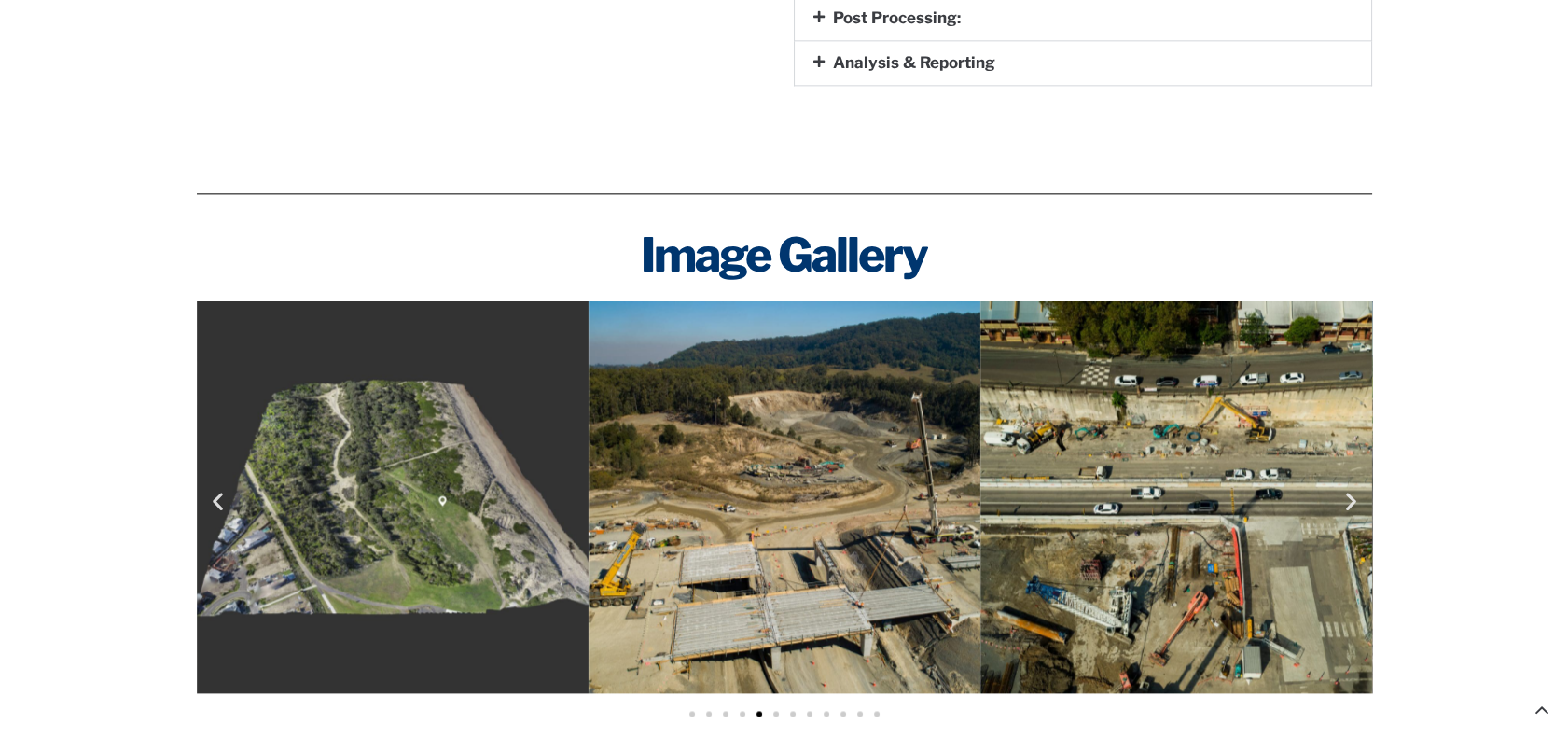 click at bounding box center [1351, 500] 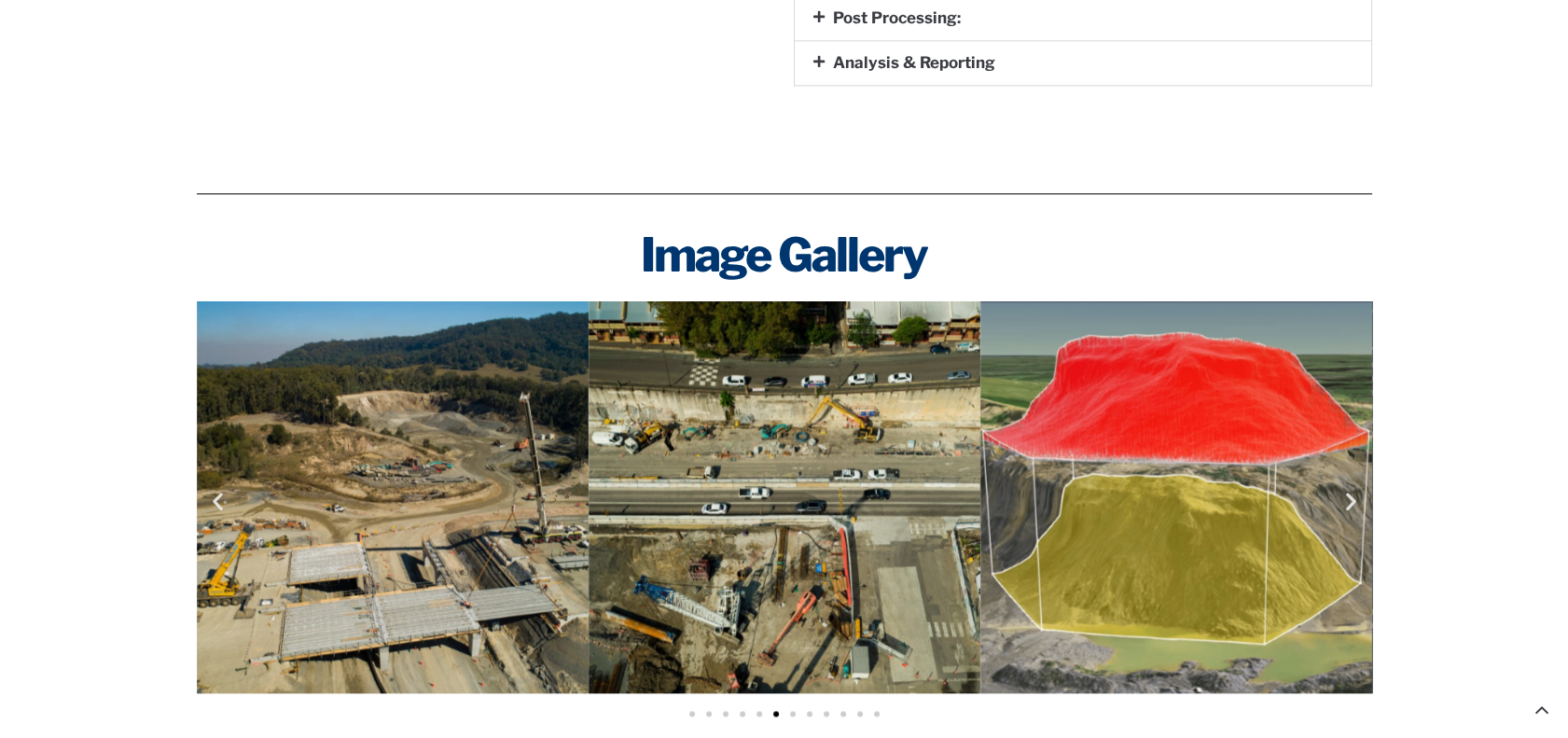click at bounding box center (1351, 500) 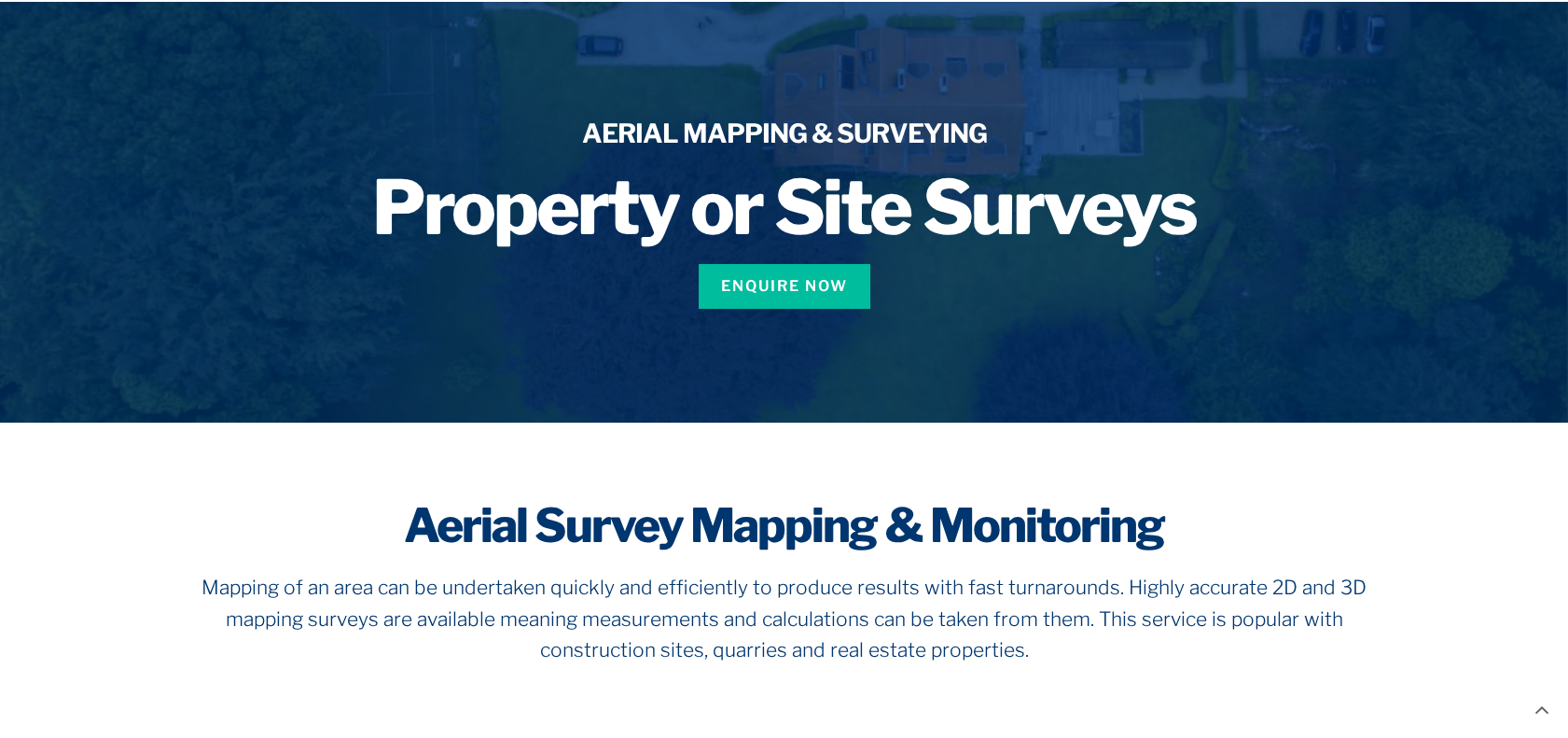scroll, scrollTop: 0, scrollLeft: 0, axis: both 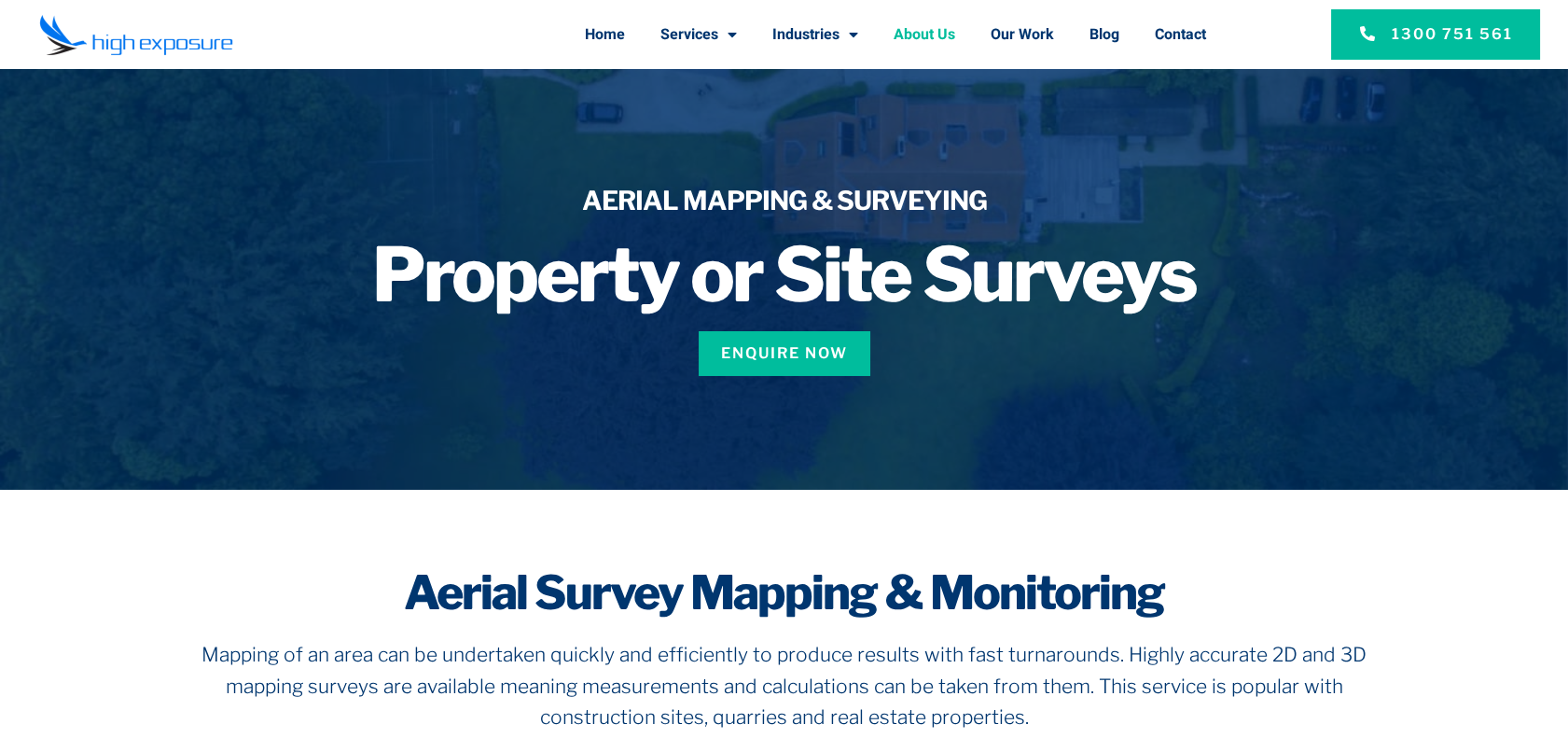 click on "About Us" 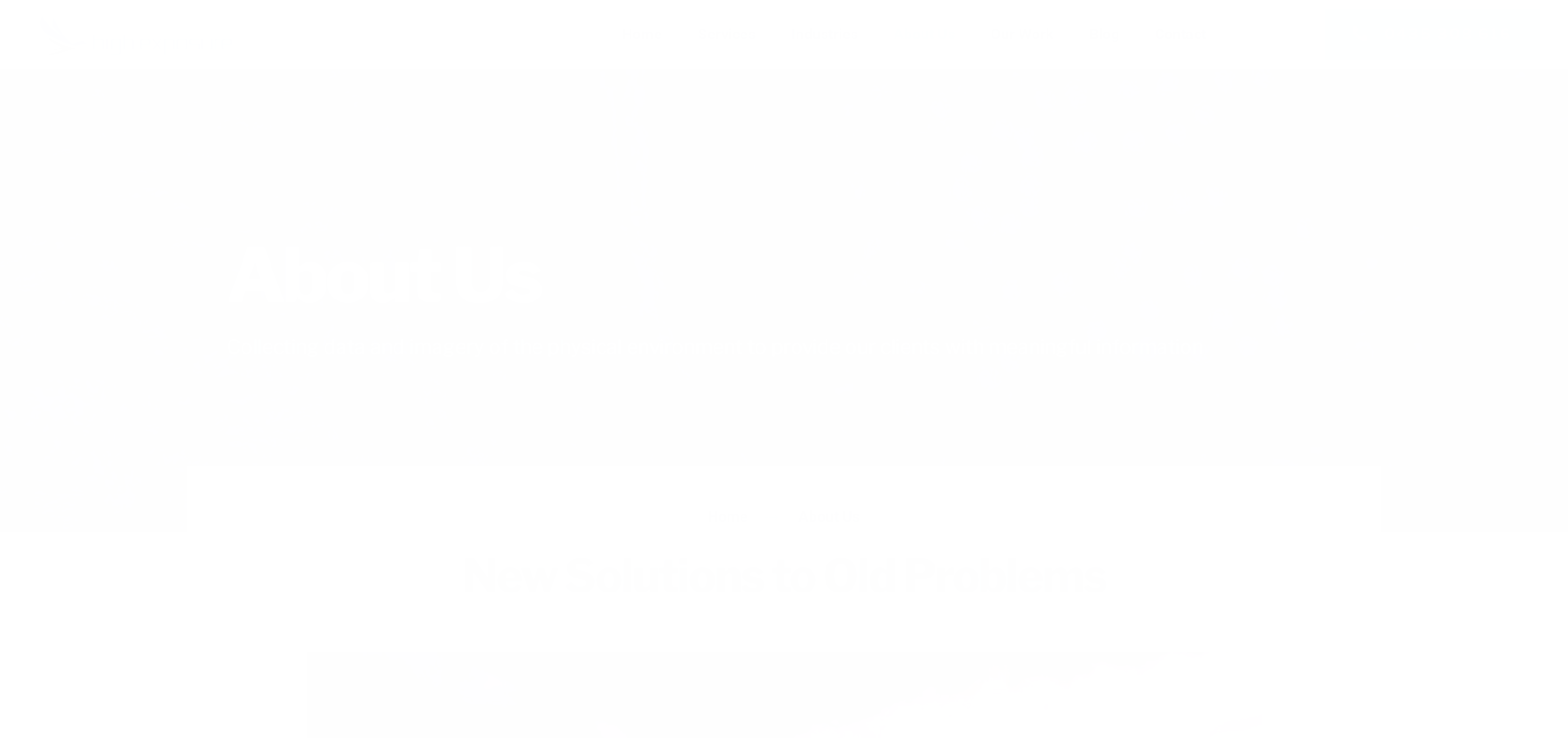 scroll, scrollTop: 0, scrollLeft: 0, axis: both 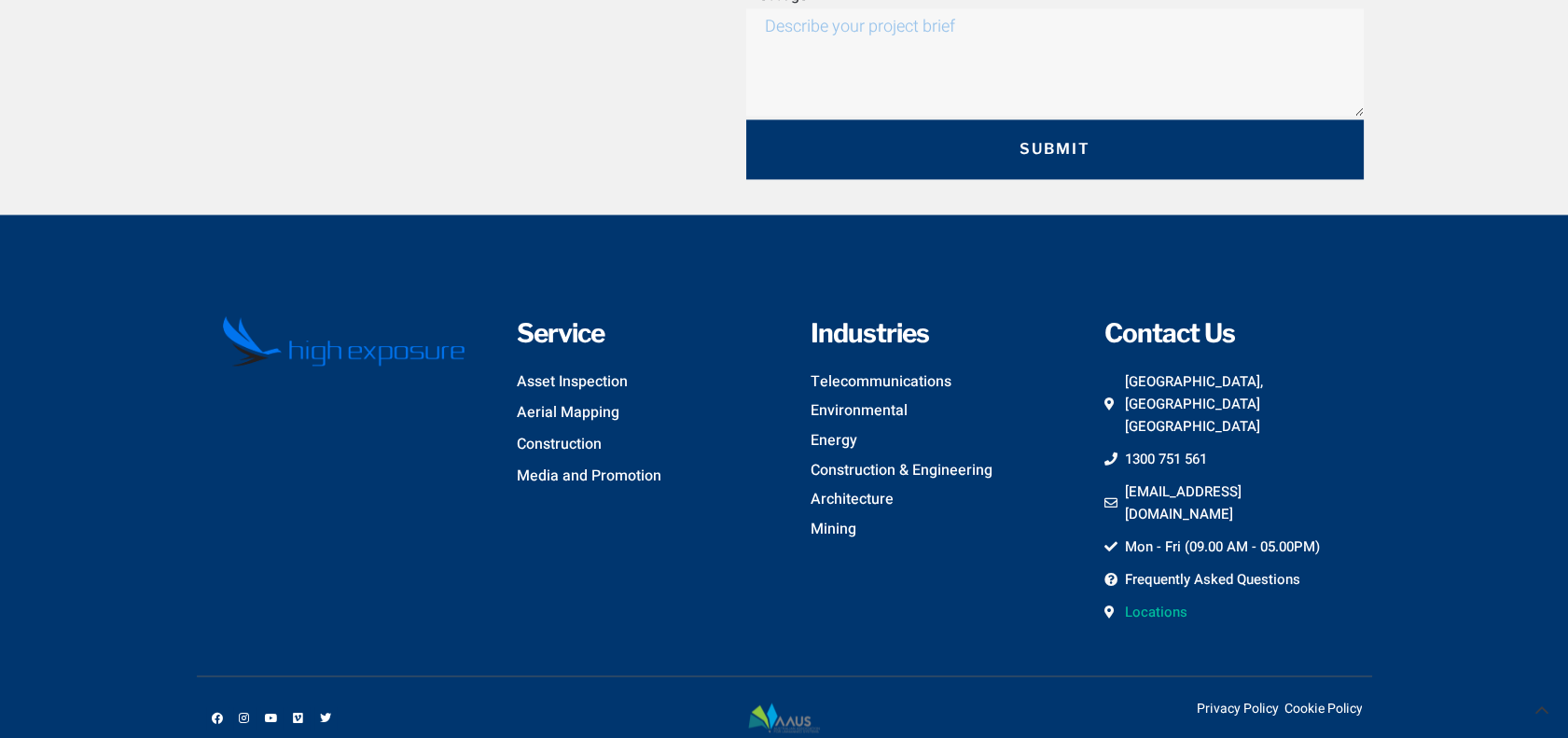 click on "Locations" at bounding box center (1154, 612) 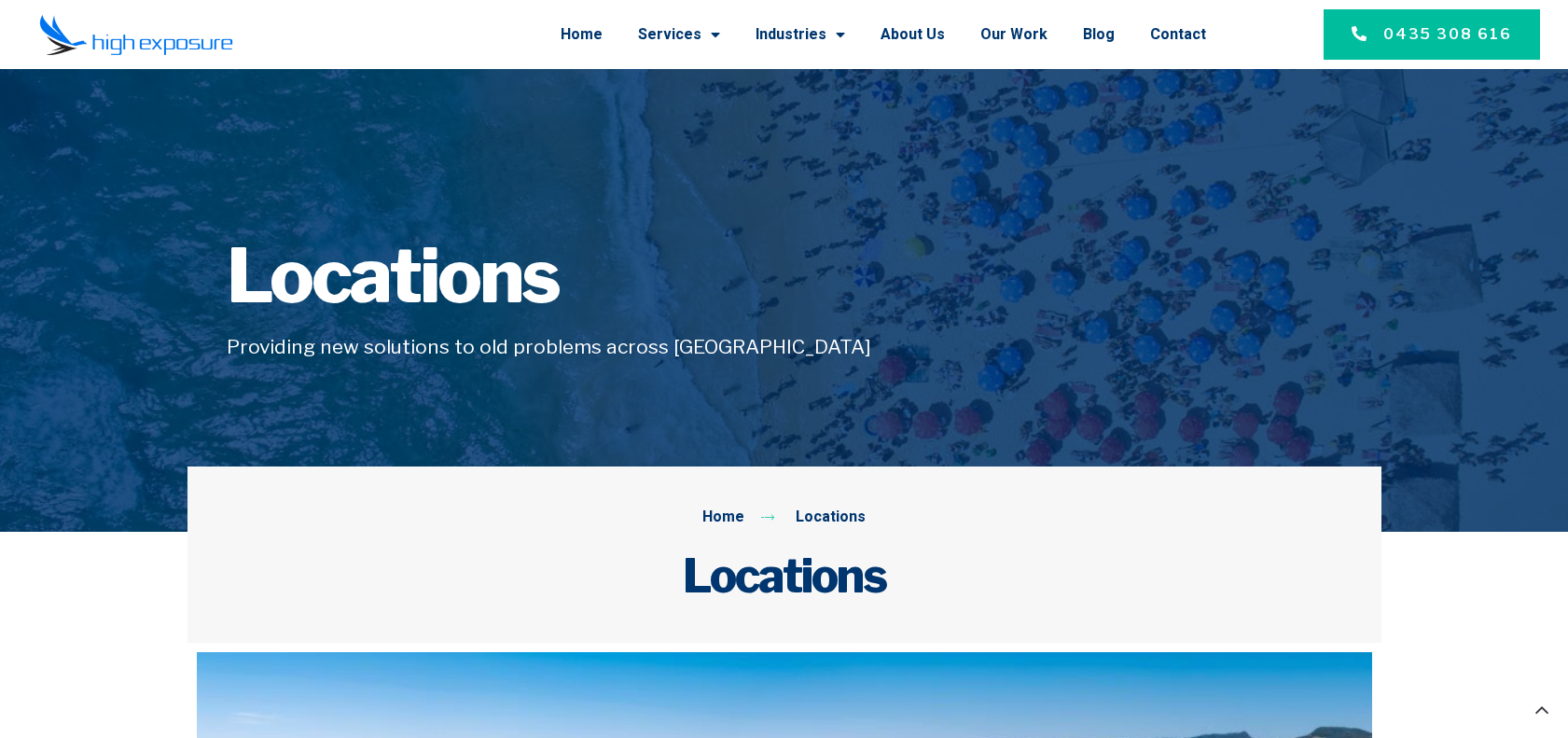 scroll, scrollTop: 414, scrollLeft: 0, axis: vertical 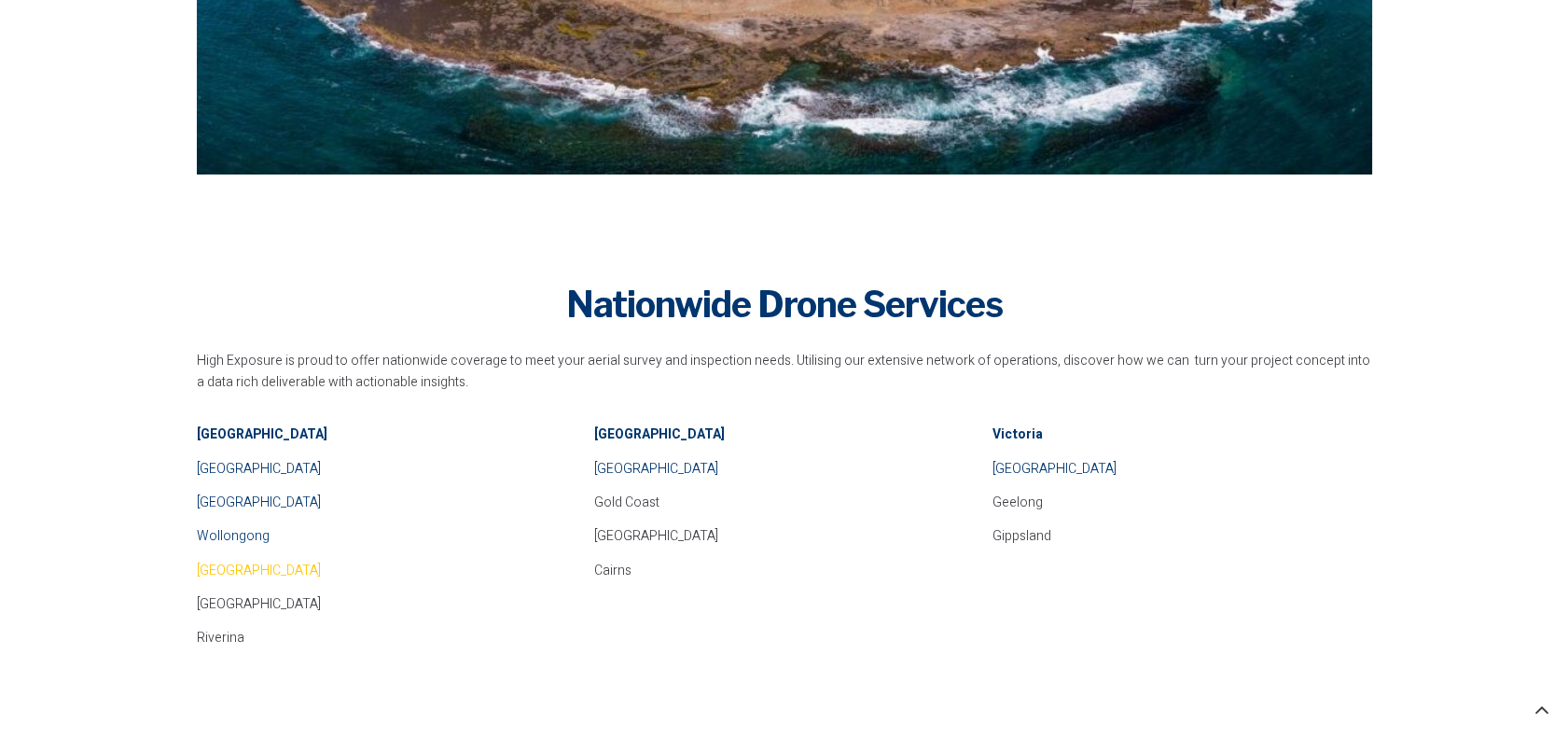 click on "Shoalhaven" at bounding box center (258, 570) 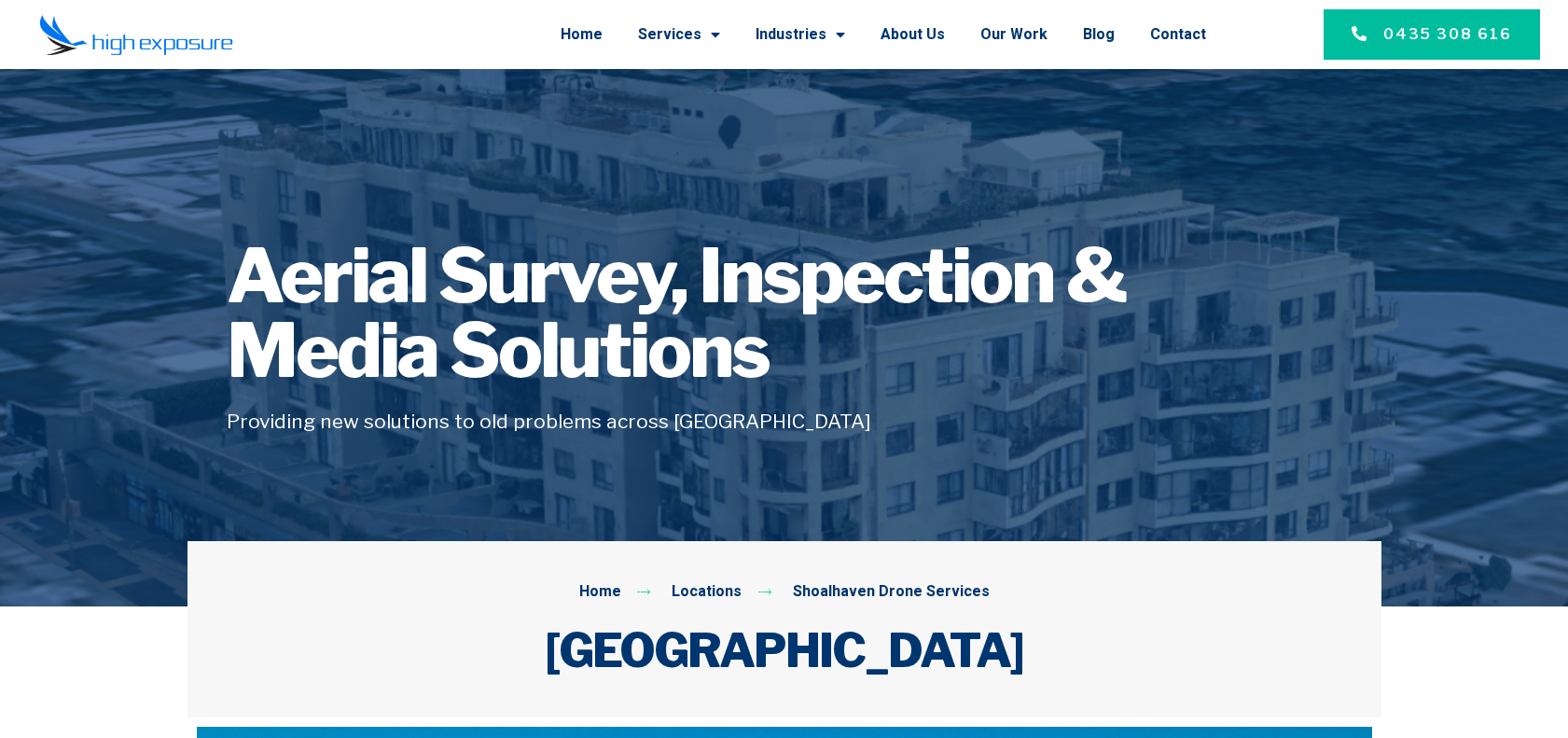 scroll, scrollTop: 311, scrollLeft: 0, axis: vertical 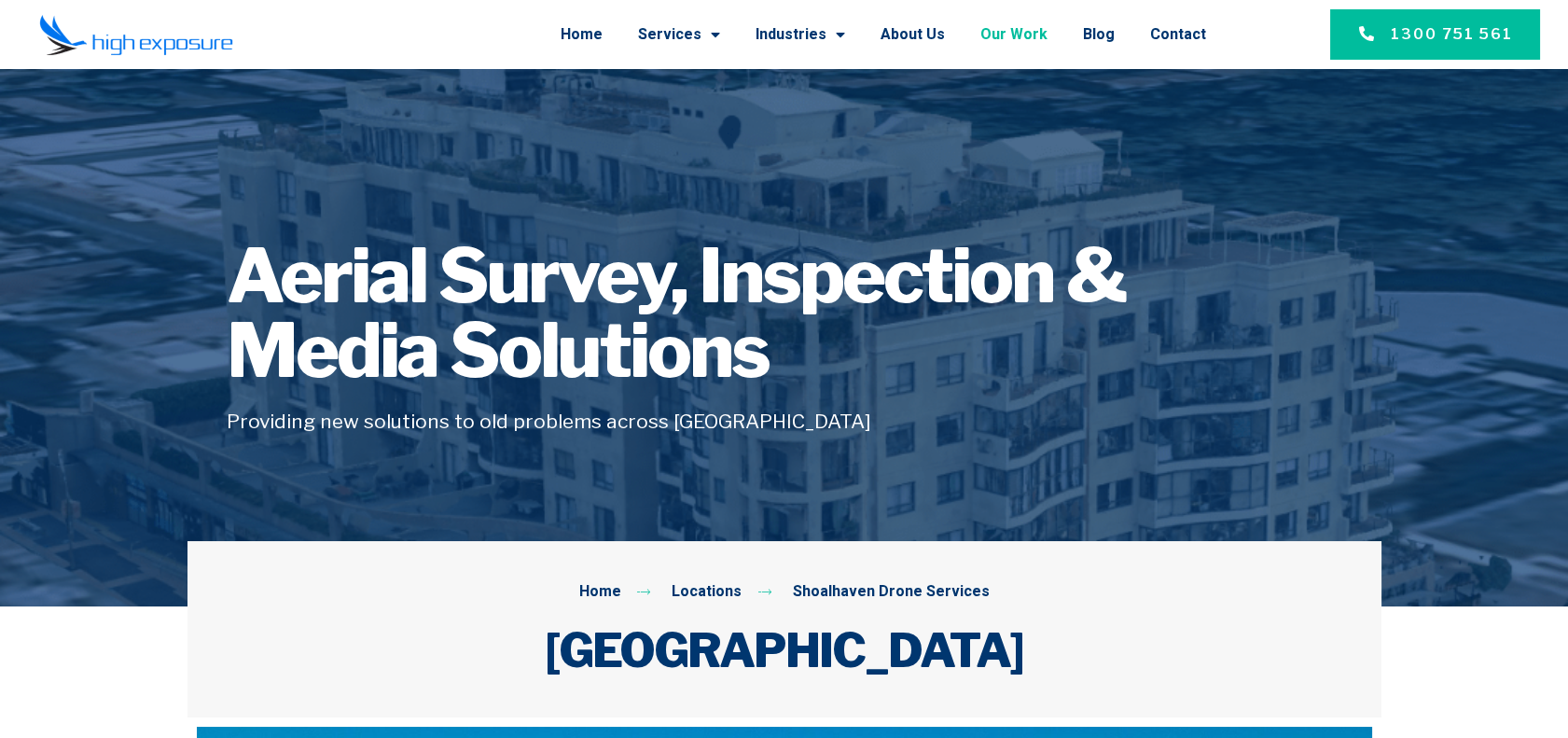 click on "Our Work" 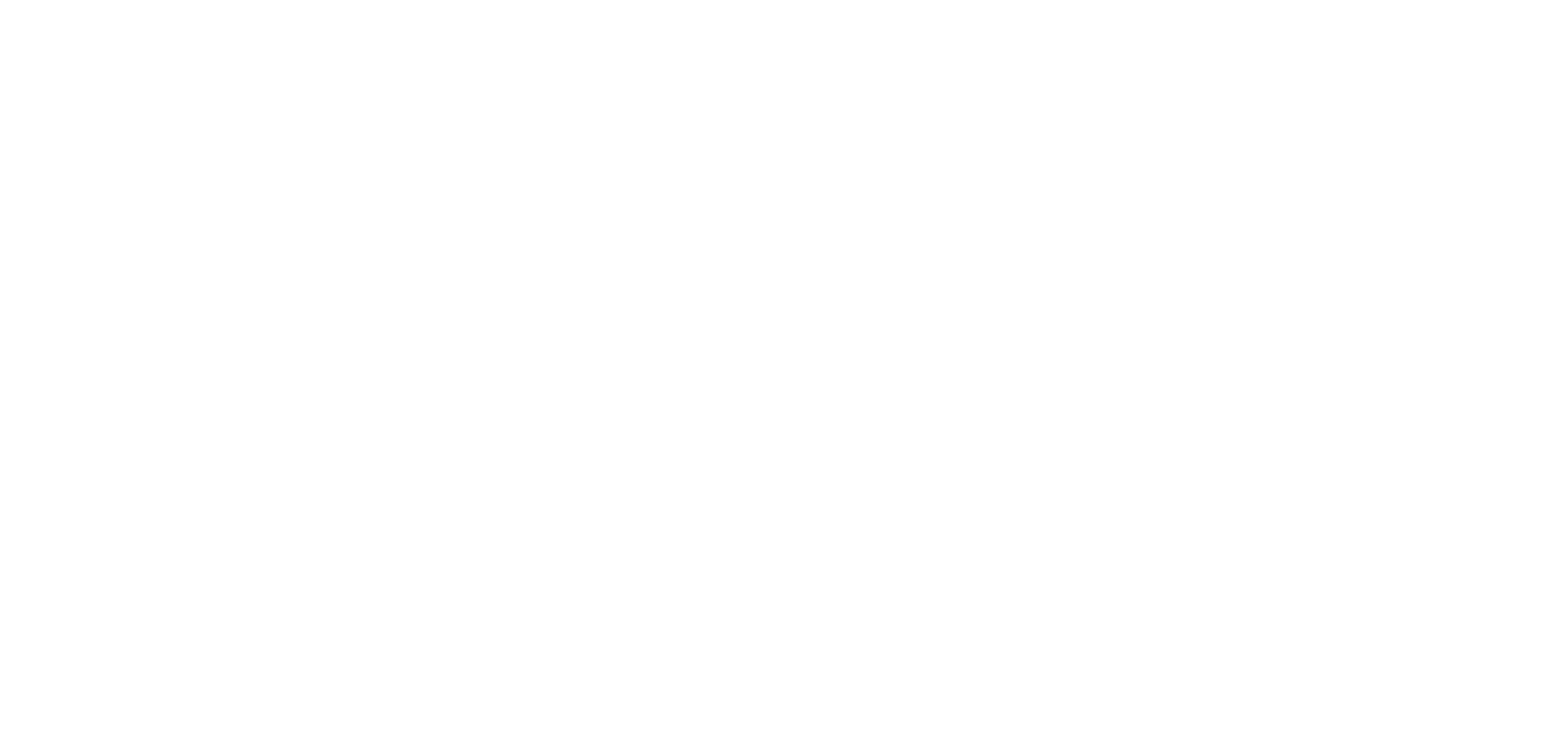 scroll, scrollTop: 0, scrollLeft: 0, axis: both 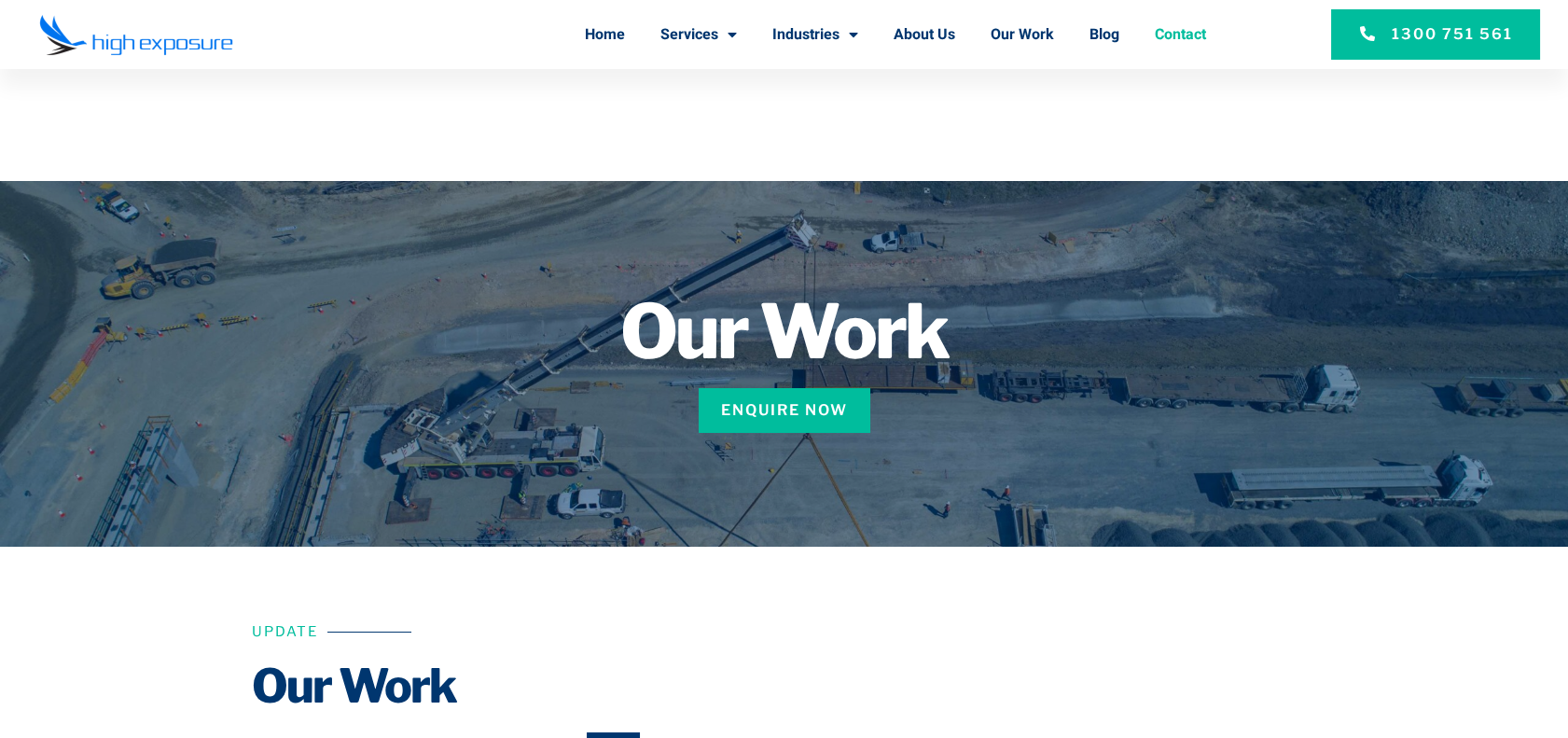 click on "Contact" 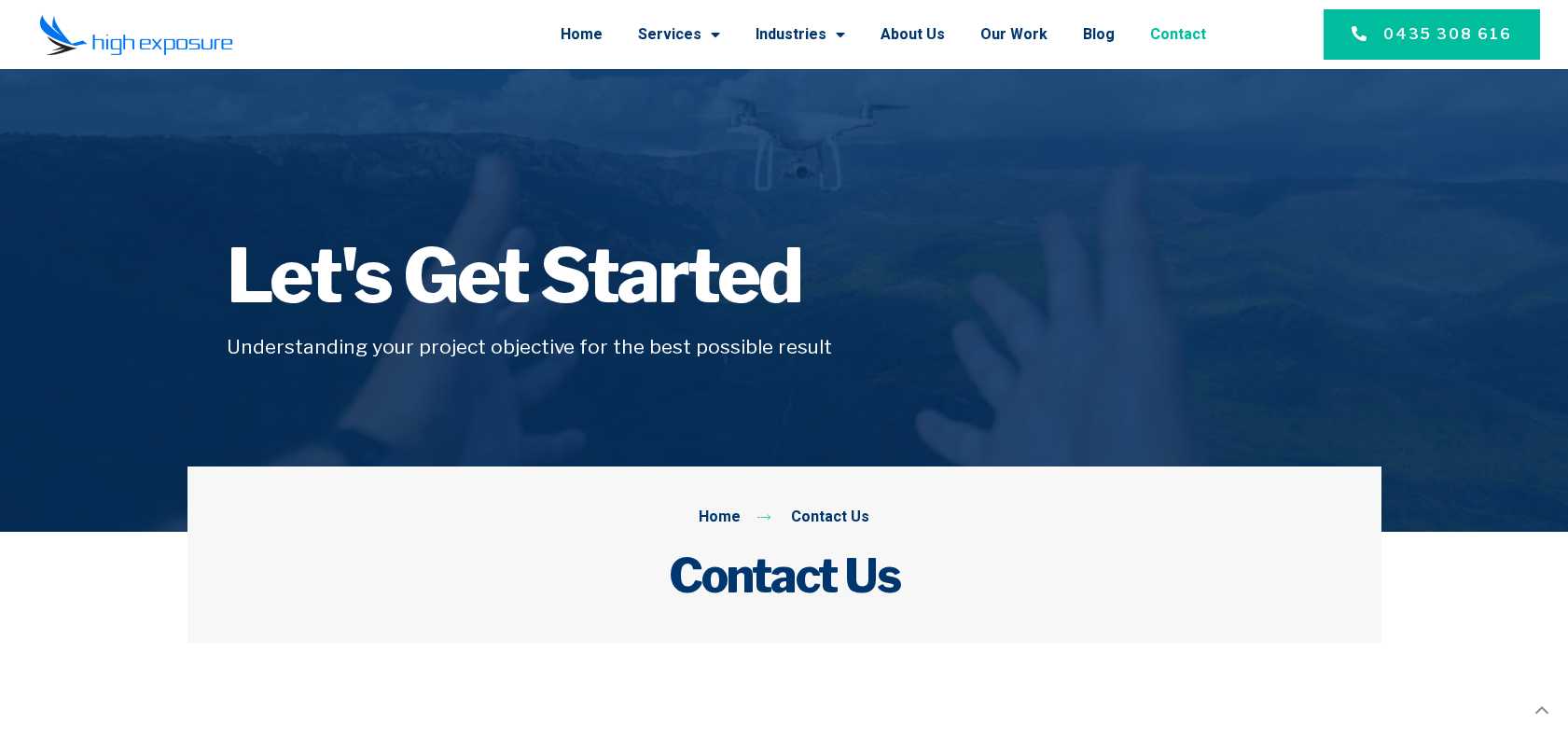 scroll, scrollTop: 518, scrollLeft: 0, axis: vertical 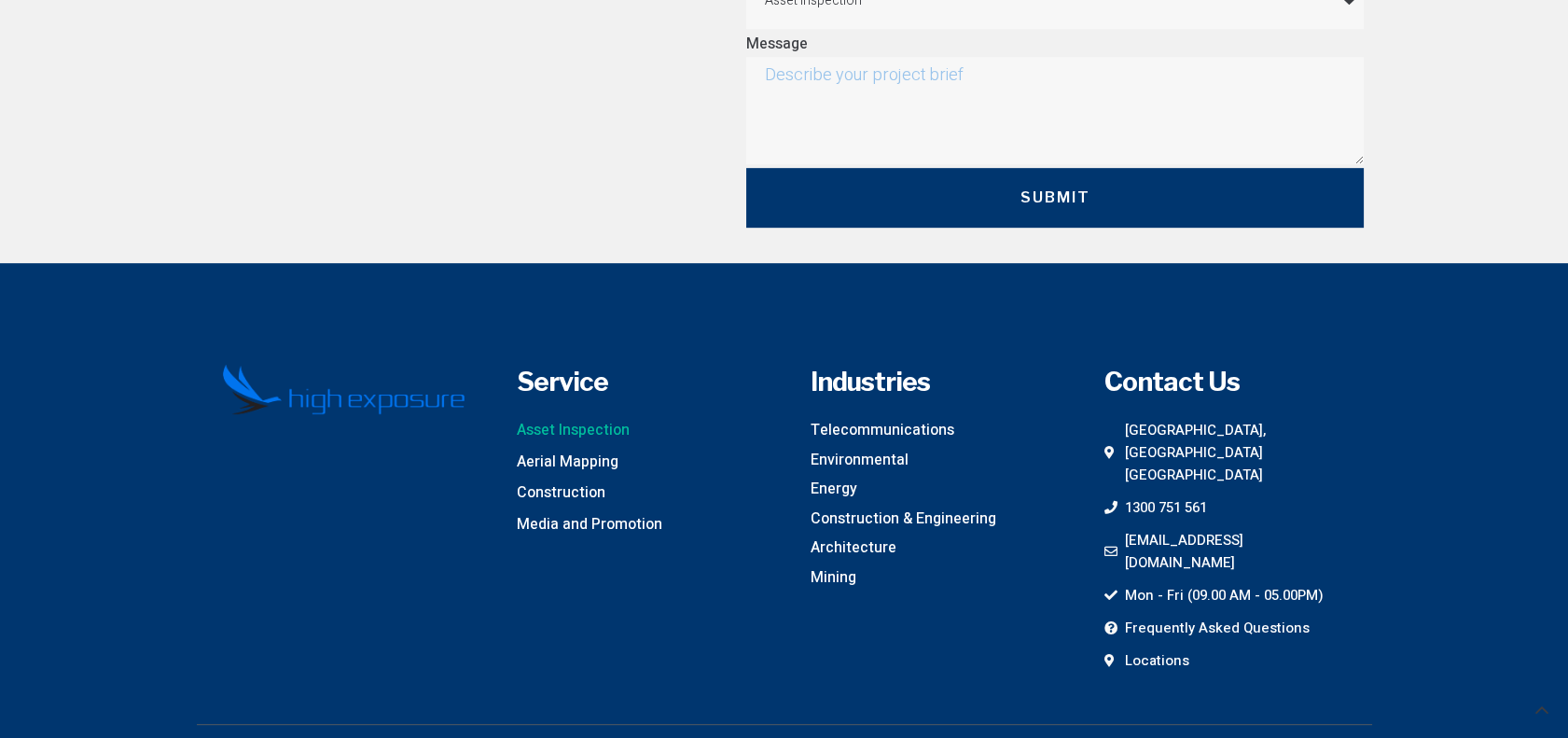 click on "Asset Inspection" at bounding box center [573, 431] 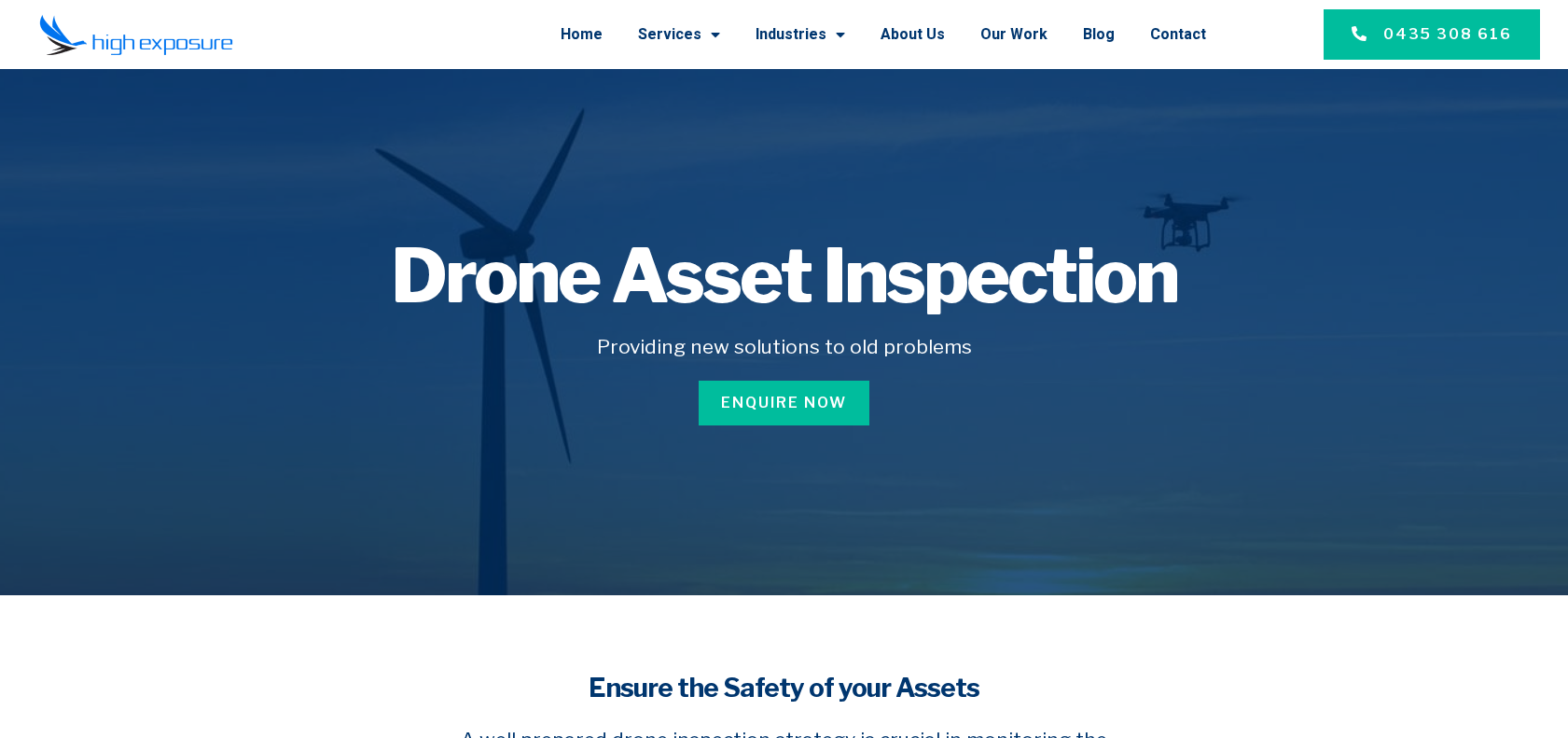 scroll, scrollTop: 0, scrollLeft: 0, axis: both 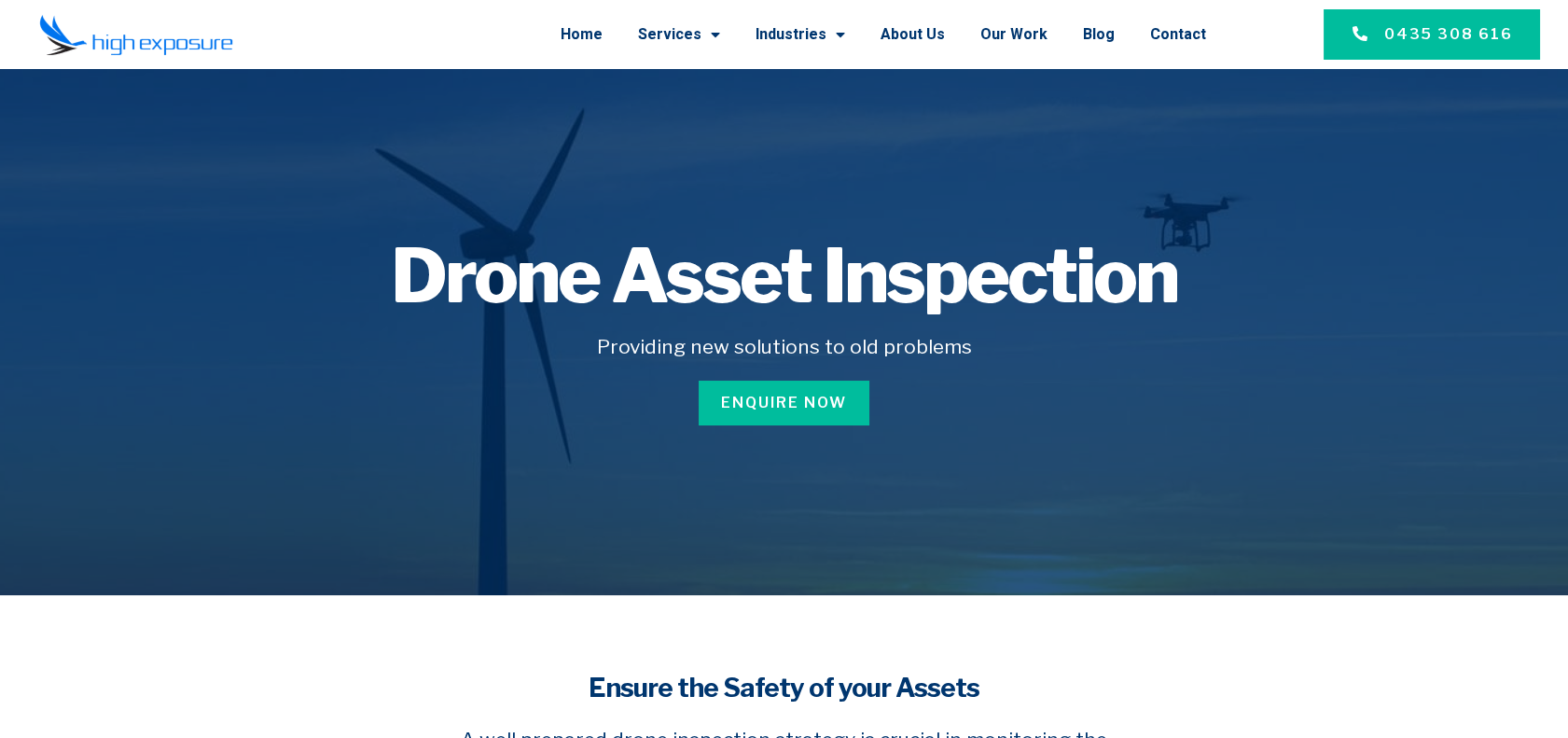 click at bounding box center (136, 35) 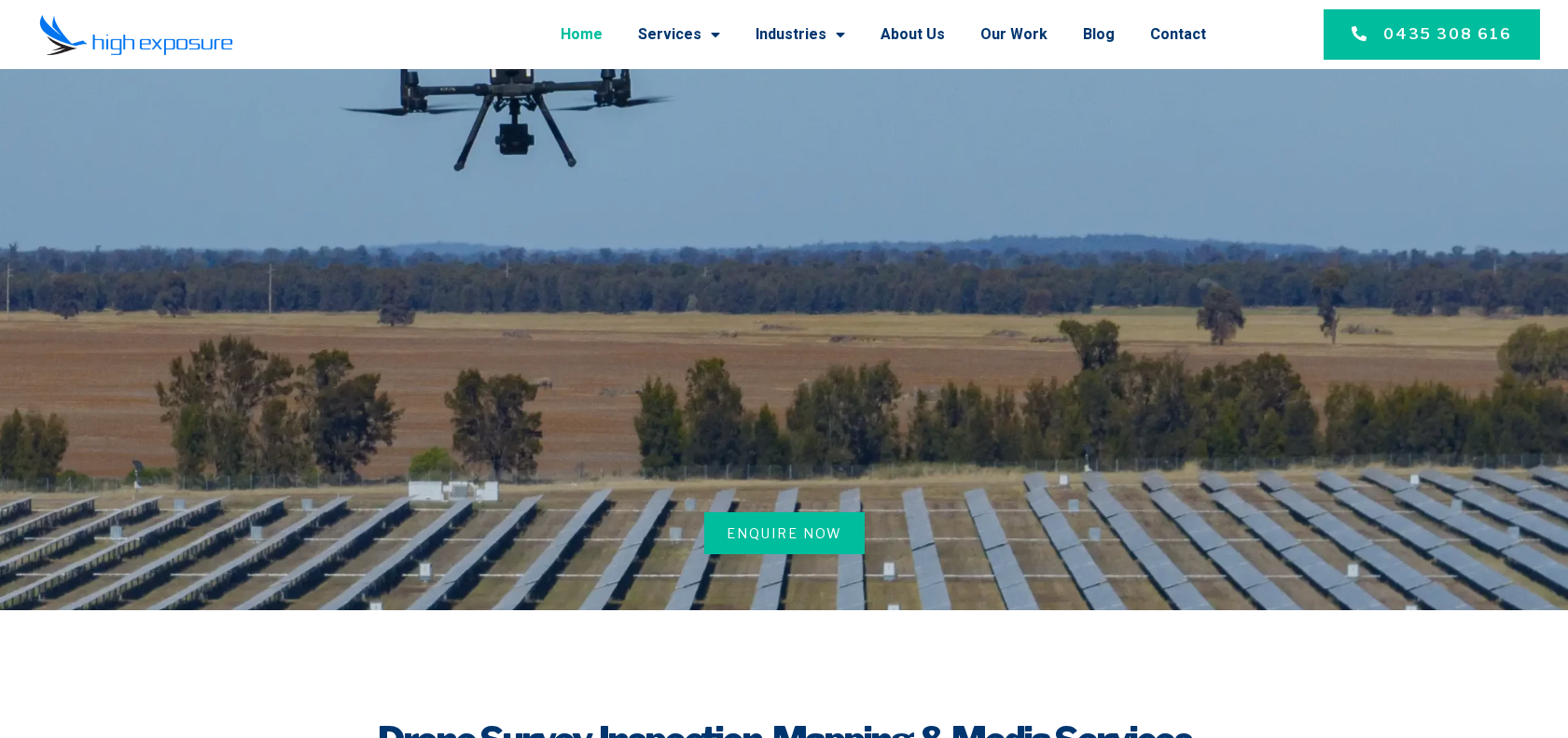 scroll, scrollTop: 0, scrollLeft: 0, axis: both 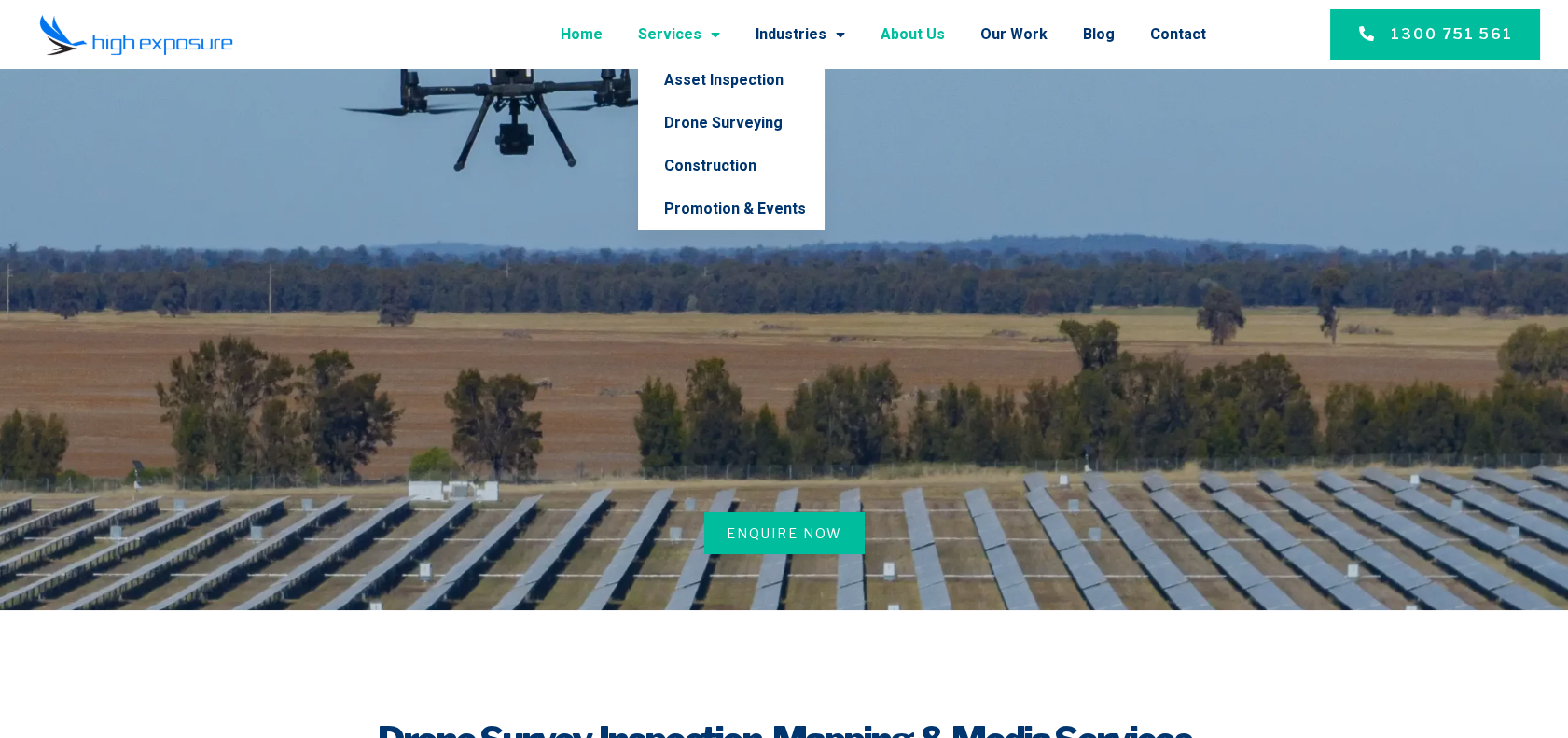 click on "About Us" 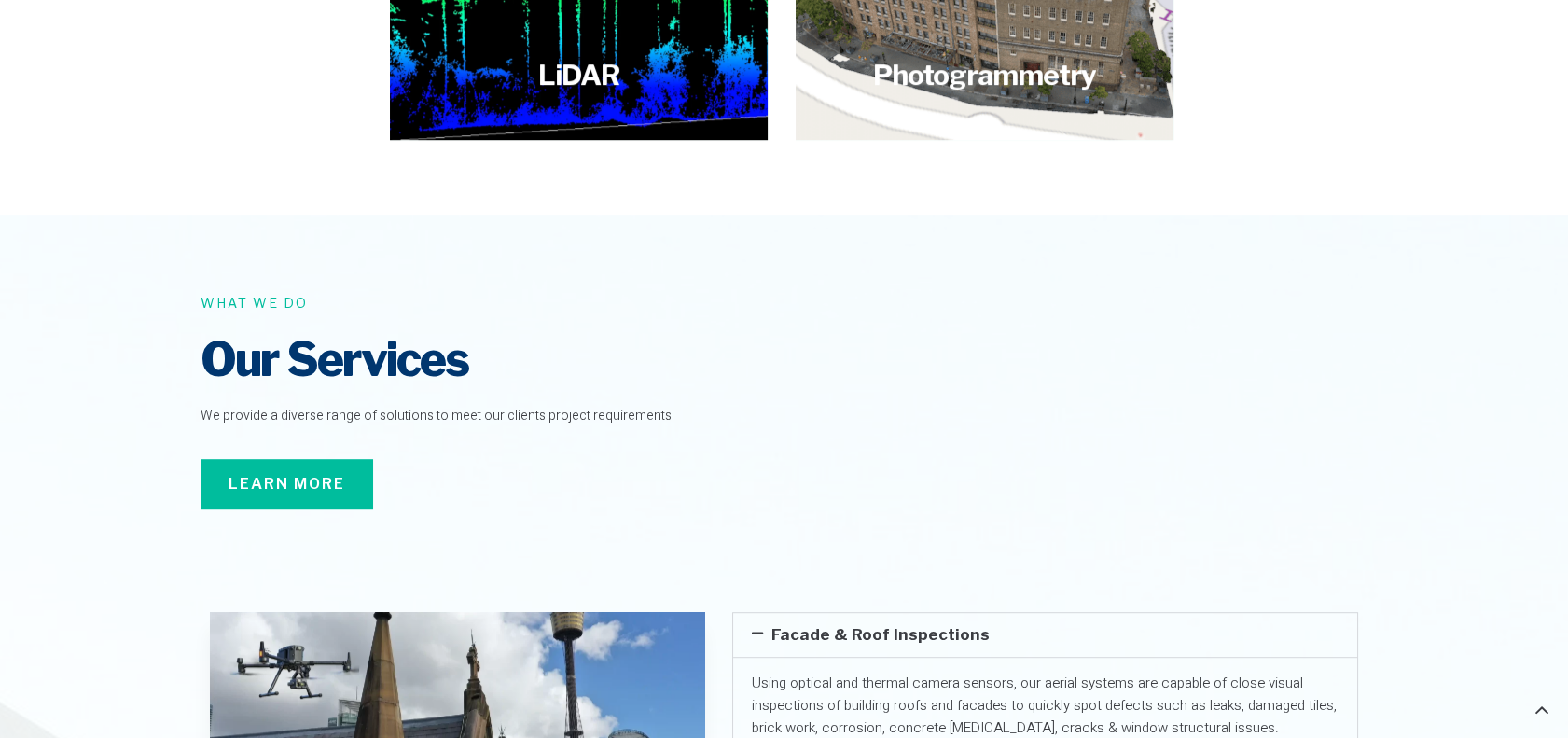scroll, scrollTop: 2544, scrollLeft: 0, axis: vertical 